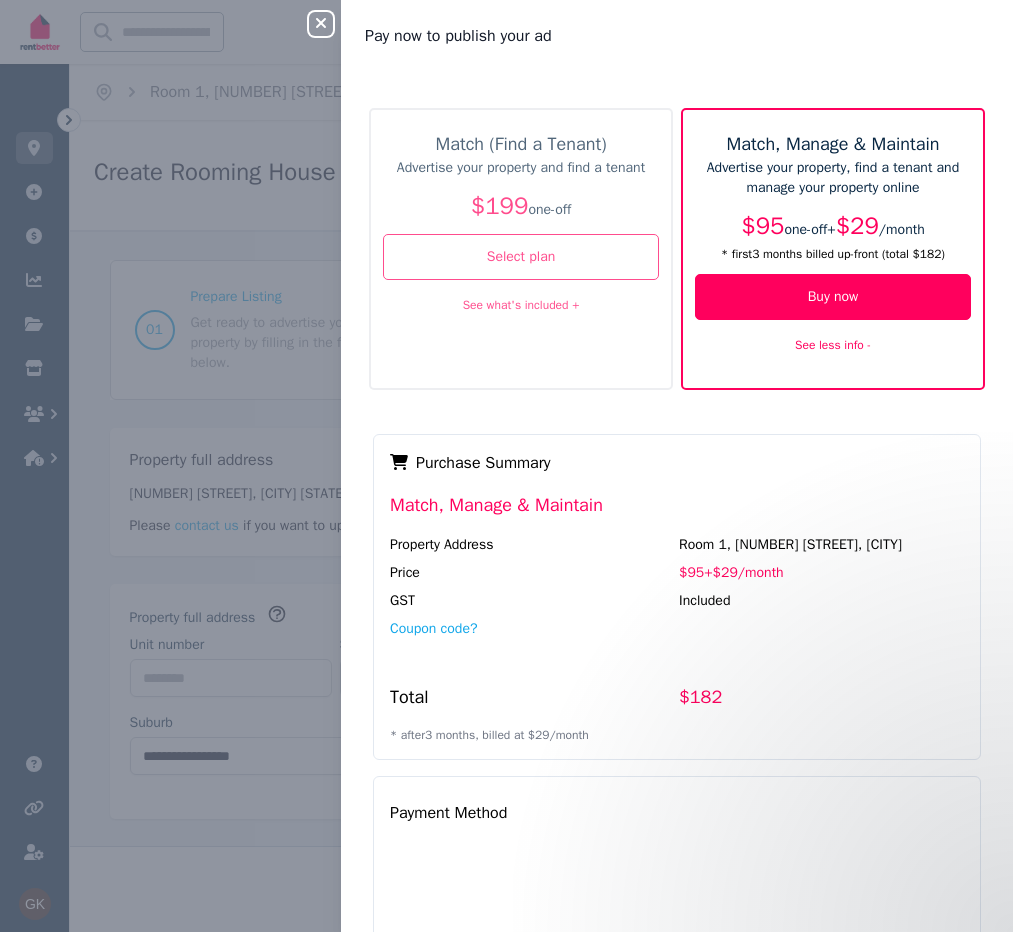 select on "***" 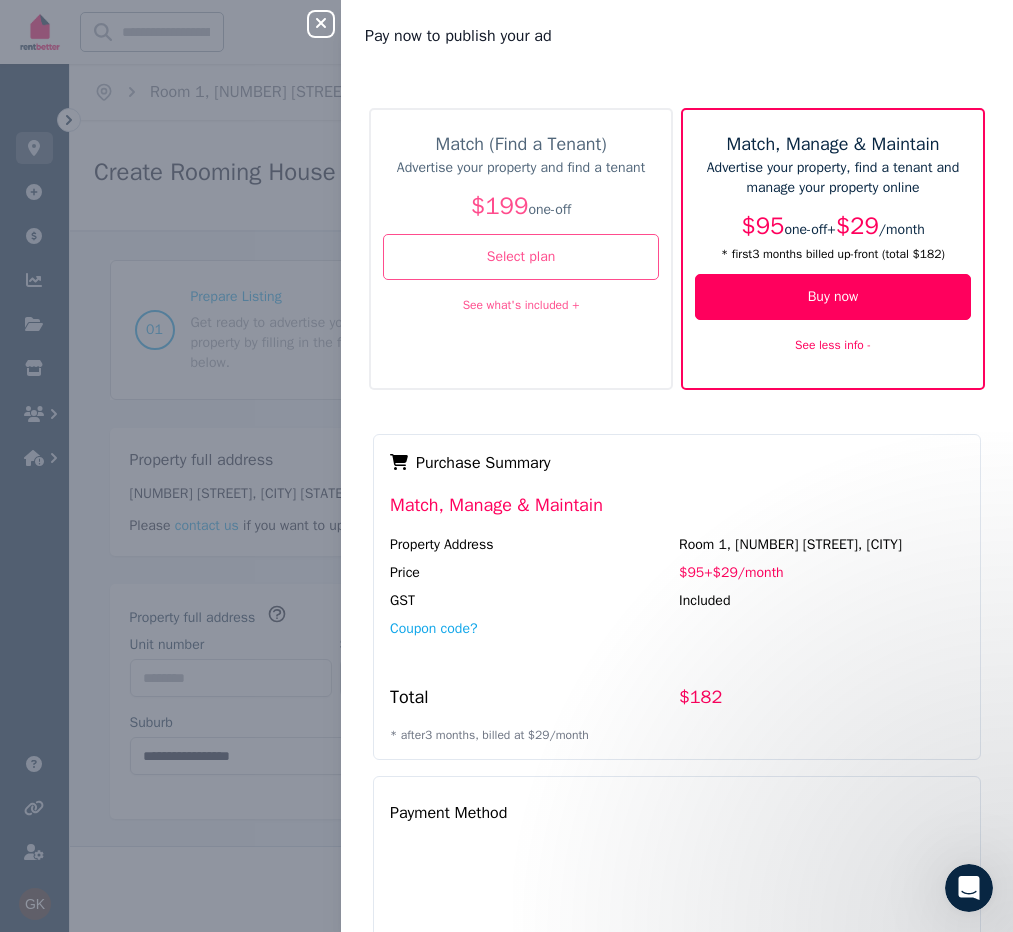 scroll, scrollTop: 0, scrollLeft: 0, axis: both 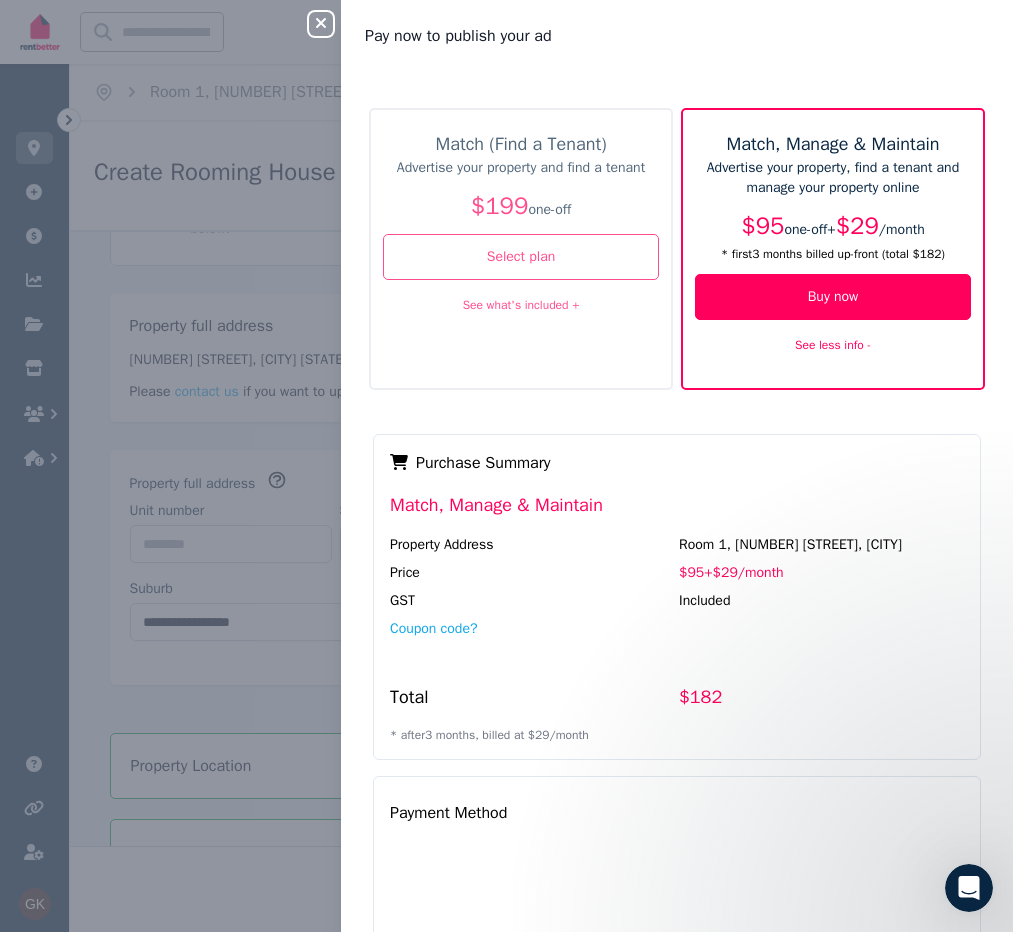 click 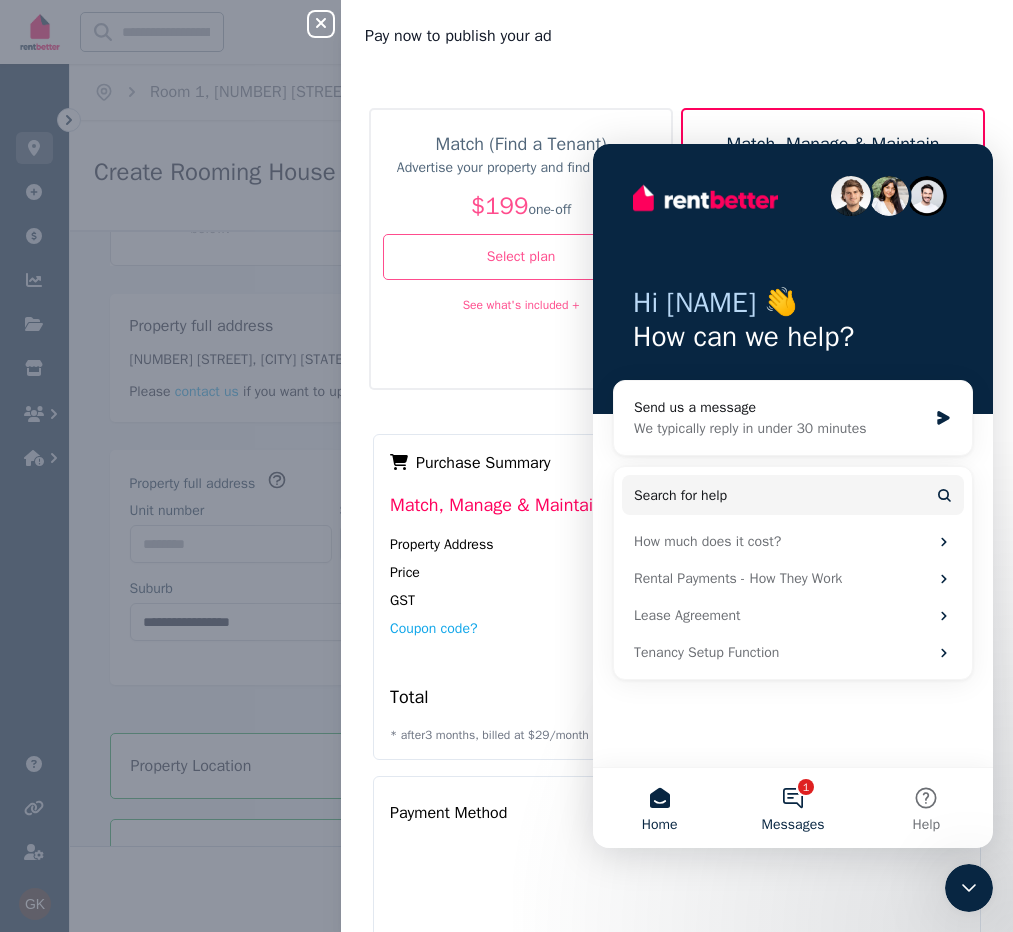 click on "1 Messages" at bounding box center [792, 808] 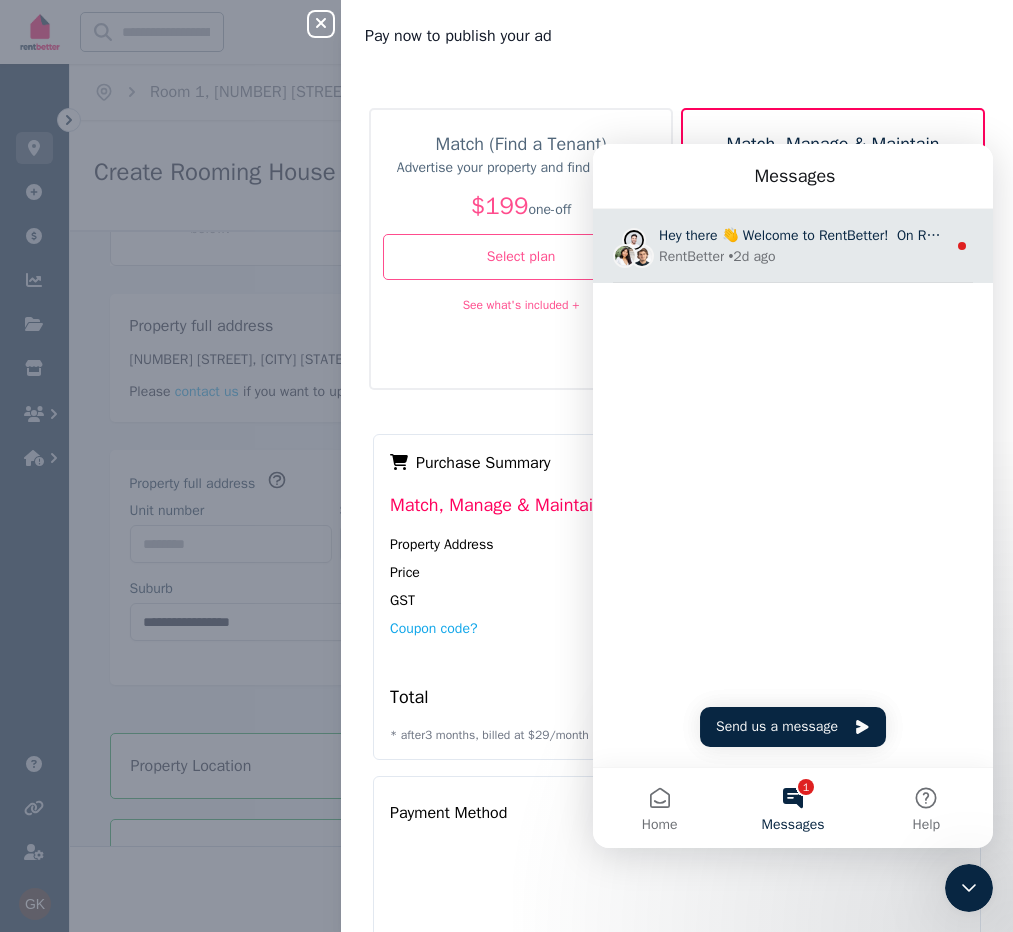 click on "RentBetter •  2d ago" at bounding box center [802, 256] 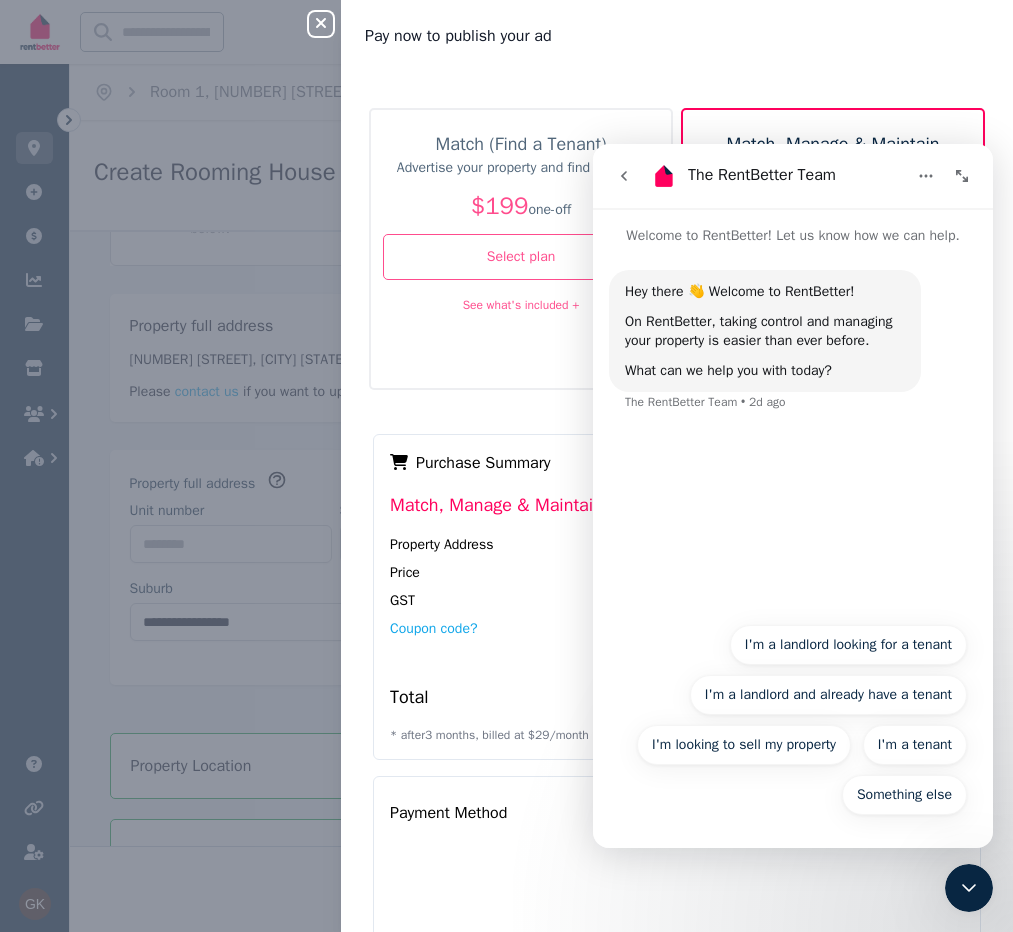 drag, startPoint x: 819, startPoint y: 529, endPoint x: 737, endPoint y: 507, distance: 84.89994 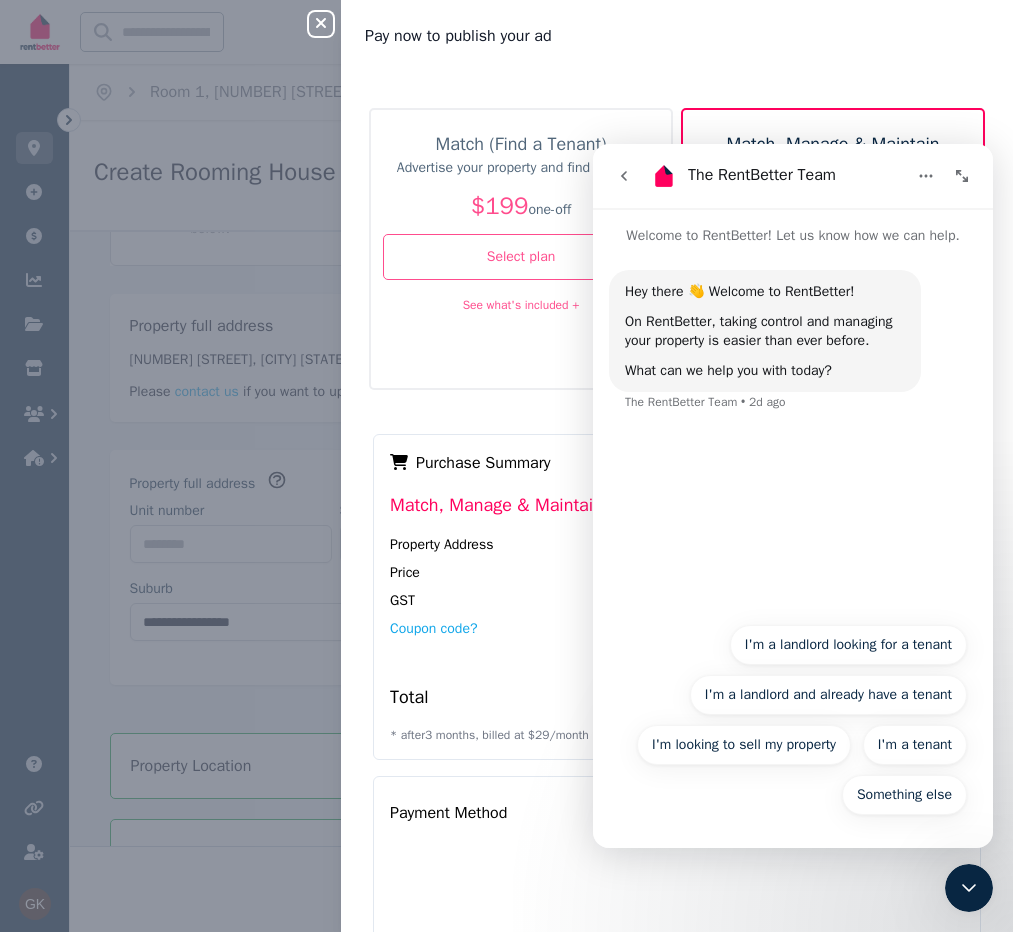 click on "Hey there 👋 Welcome to RentBetter!  On RentBetter, taking control and managing your property is easier than ever before.  What can we help you with today?  The RentBetter Team    •   2d ago" at bounding box center [793, 429] 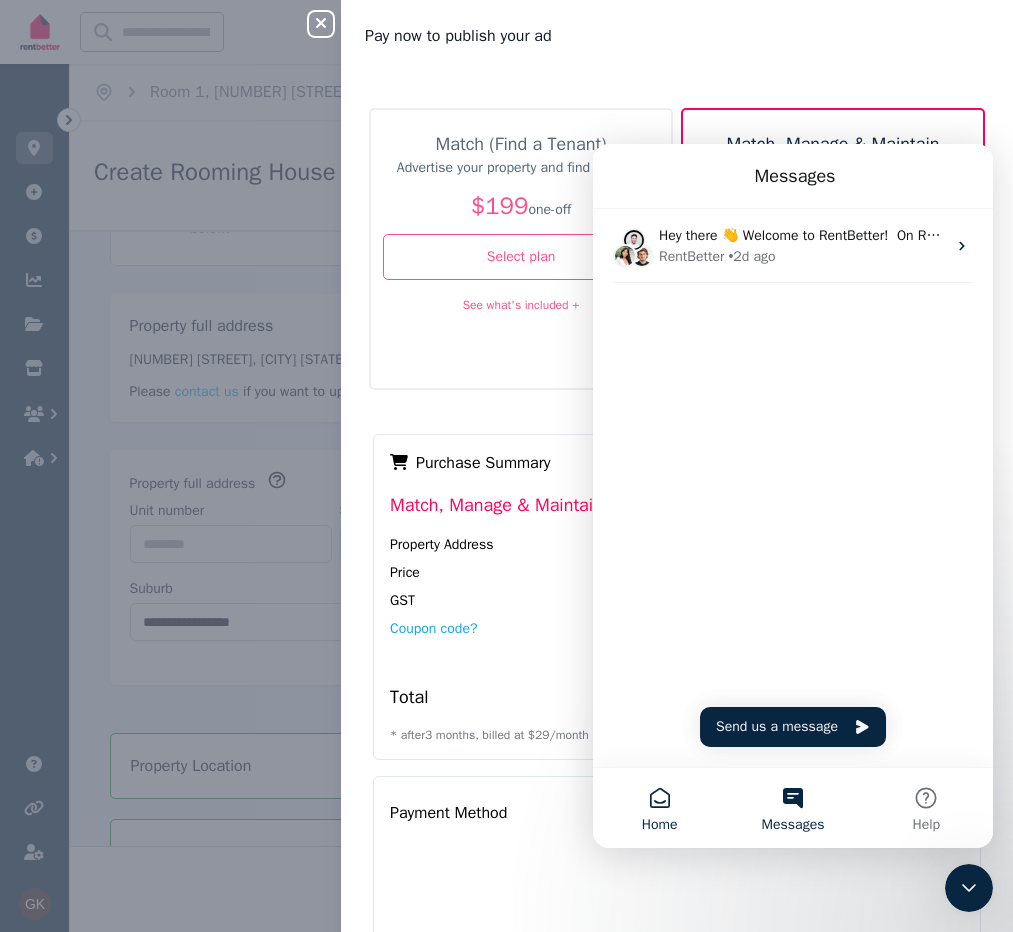 click on "Home" at bounding box center (660, 825) 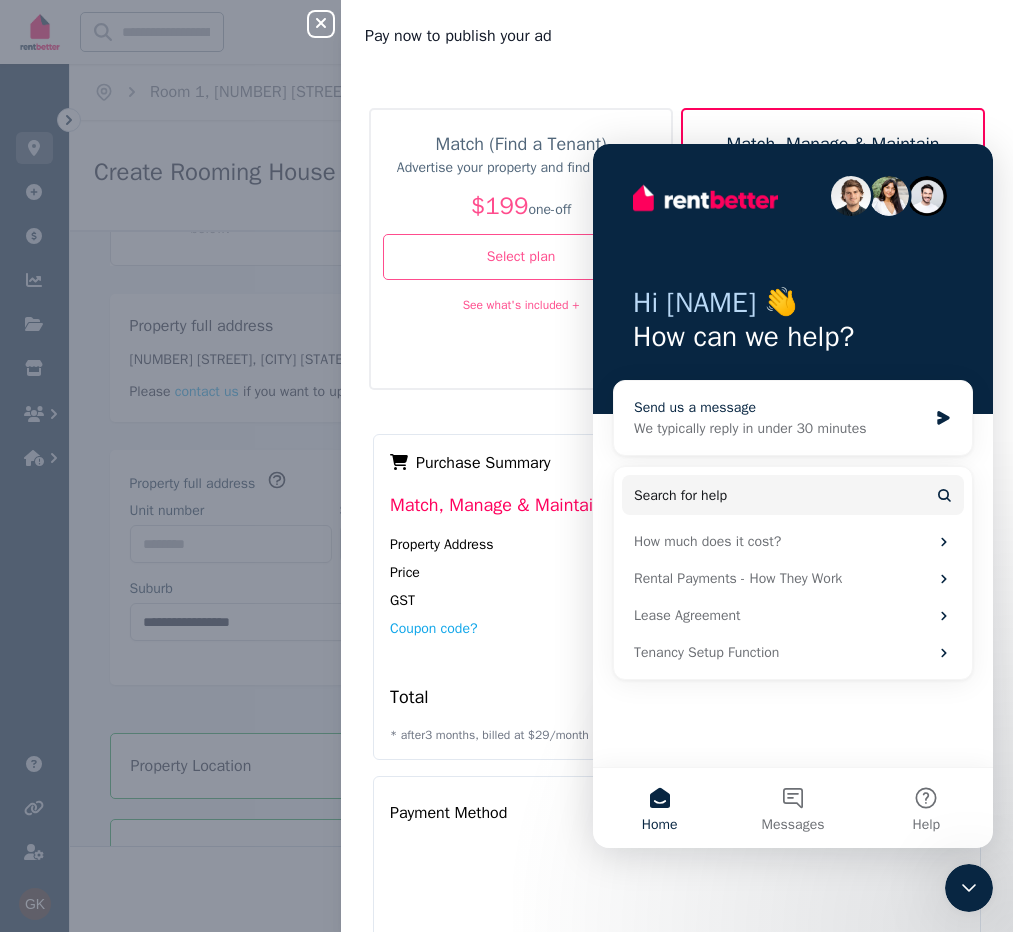click on "We typically reply in under 30 minutes" at bounding box center [780, 428] 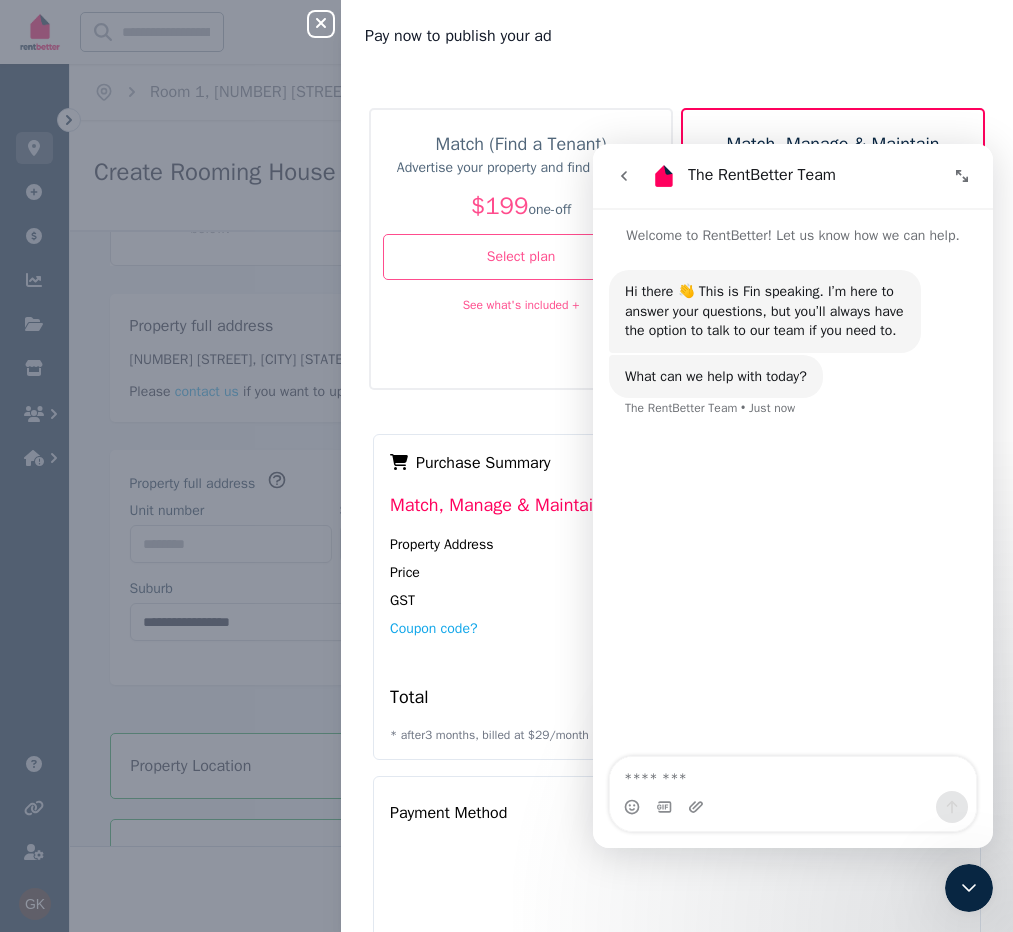 click at bounding box center [793, 774] 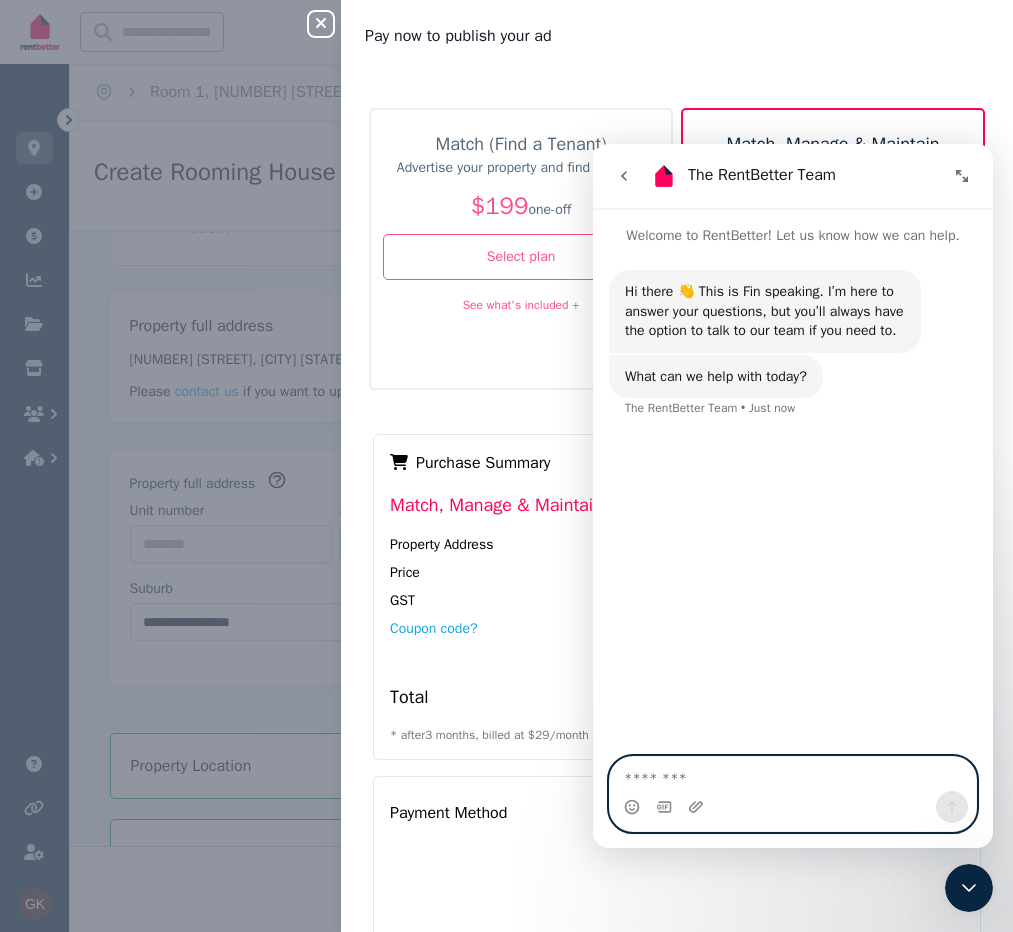 click at bounding box center (793, 774) 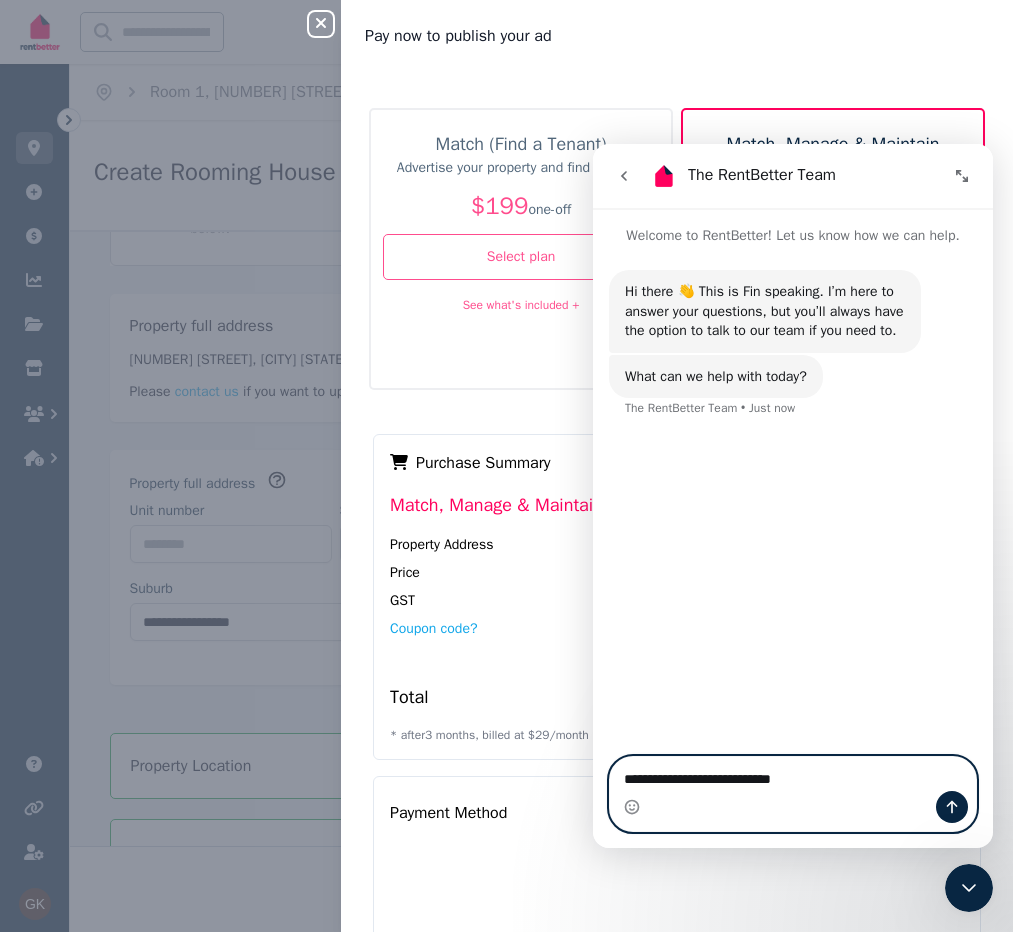 type on "**********" 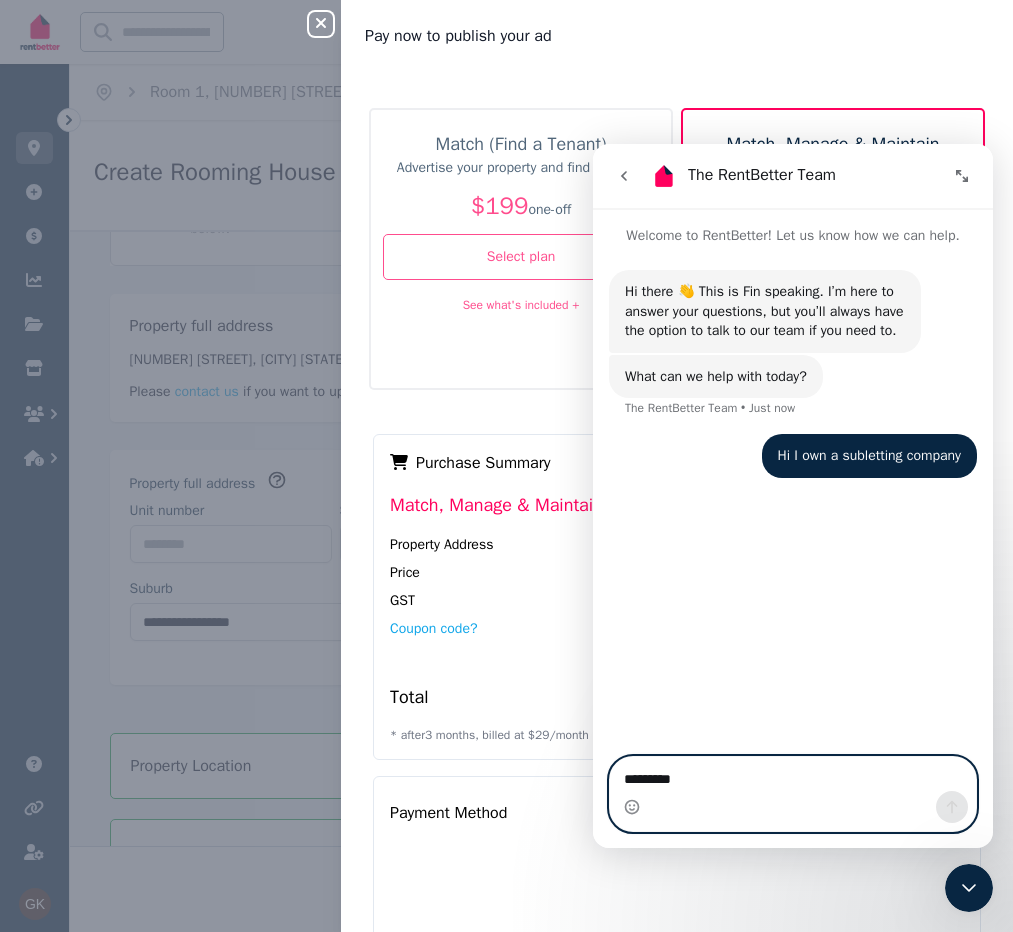 type on "**********" 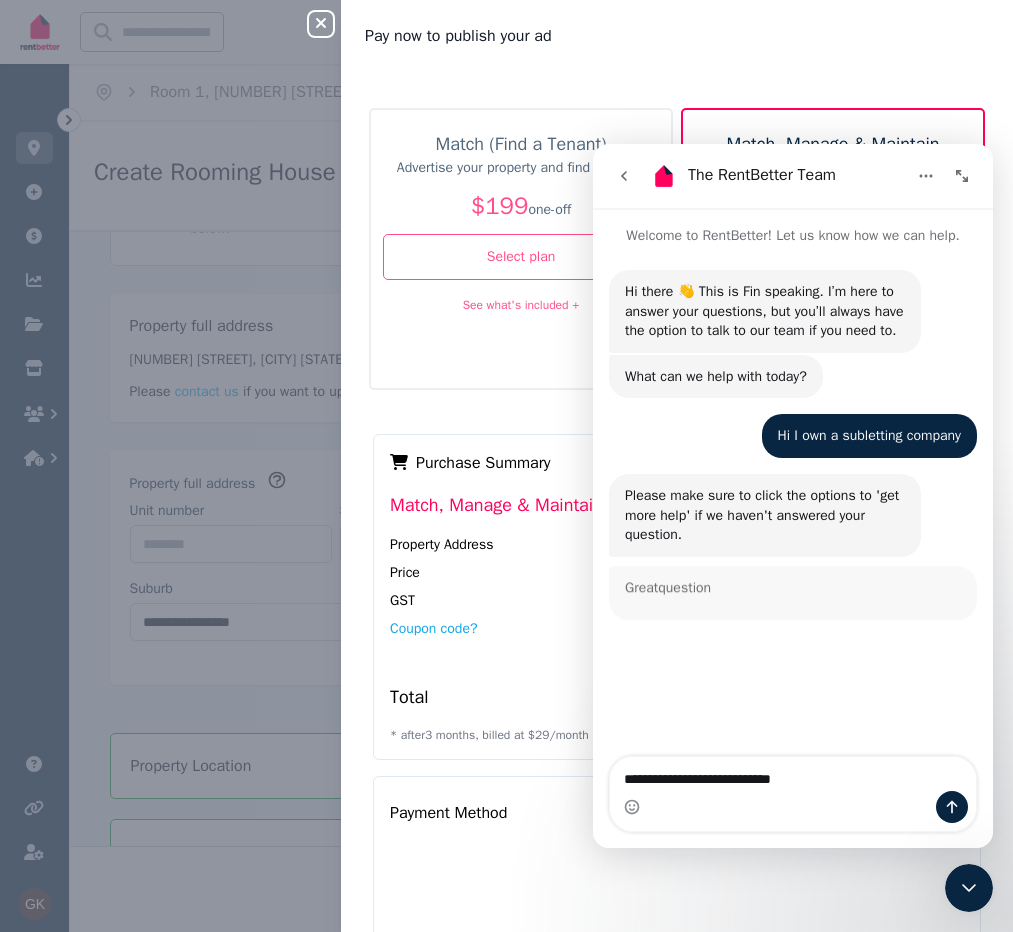 scroll, scrollTop: 3, scrollLeft: 0, axis: vertical 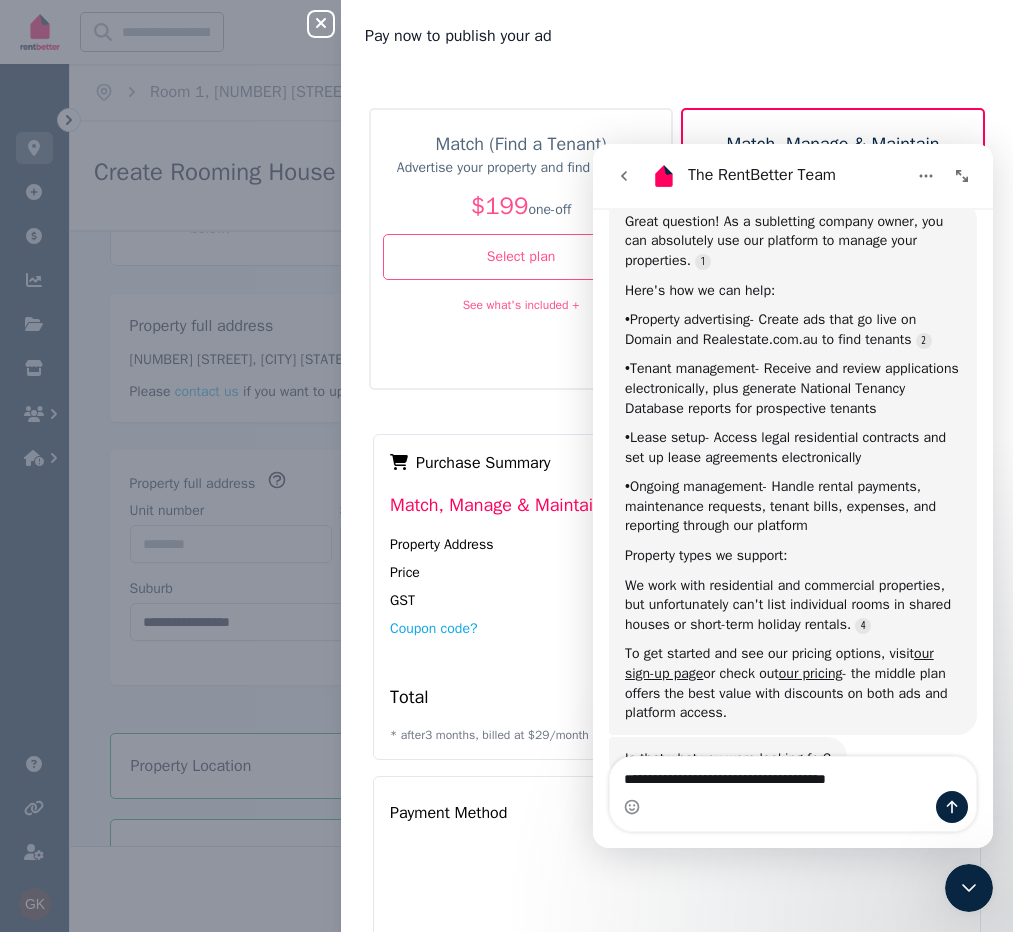 type on "**********" 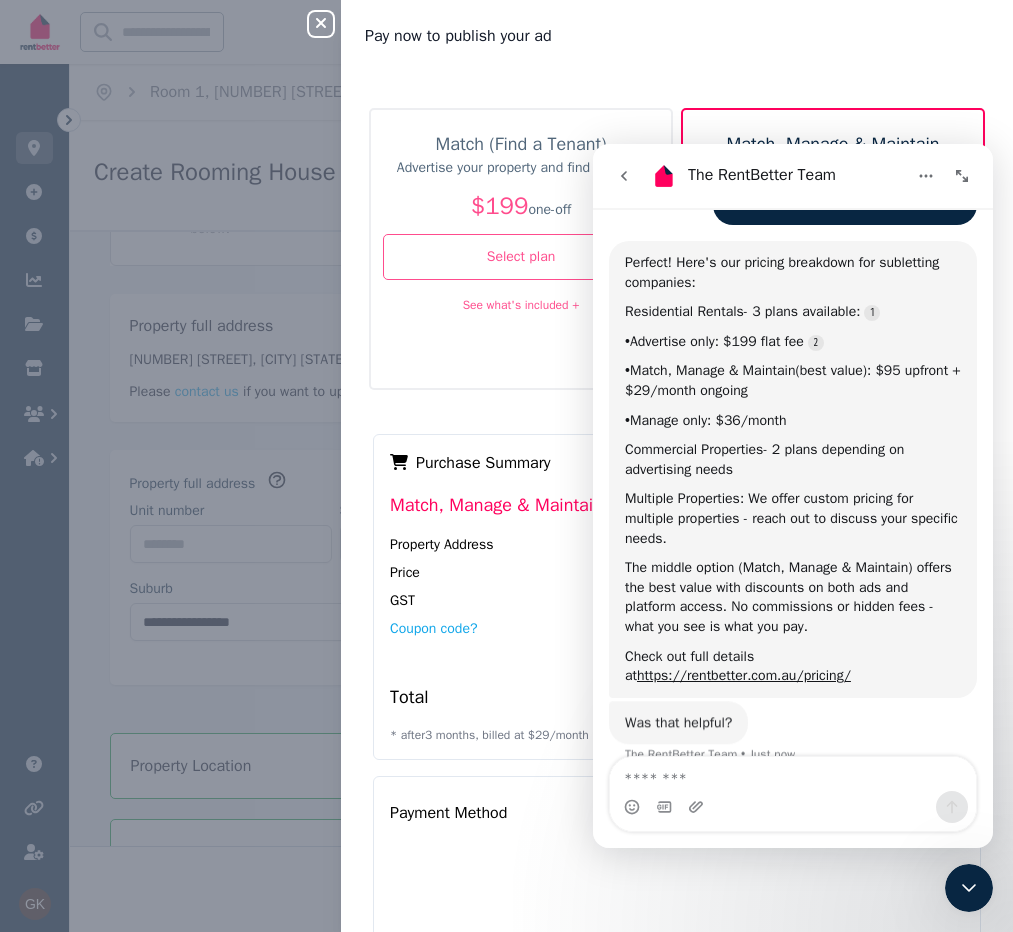 scroll, scrollTop: 1013, scrollLeft: 0, axis: vertical 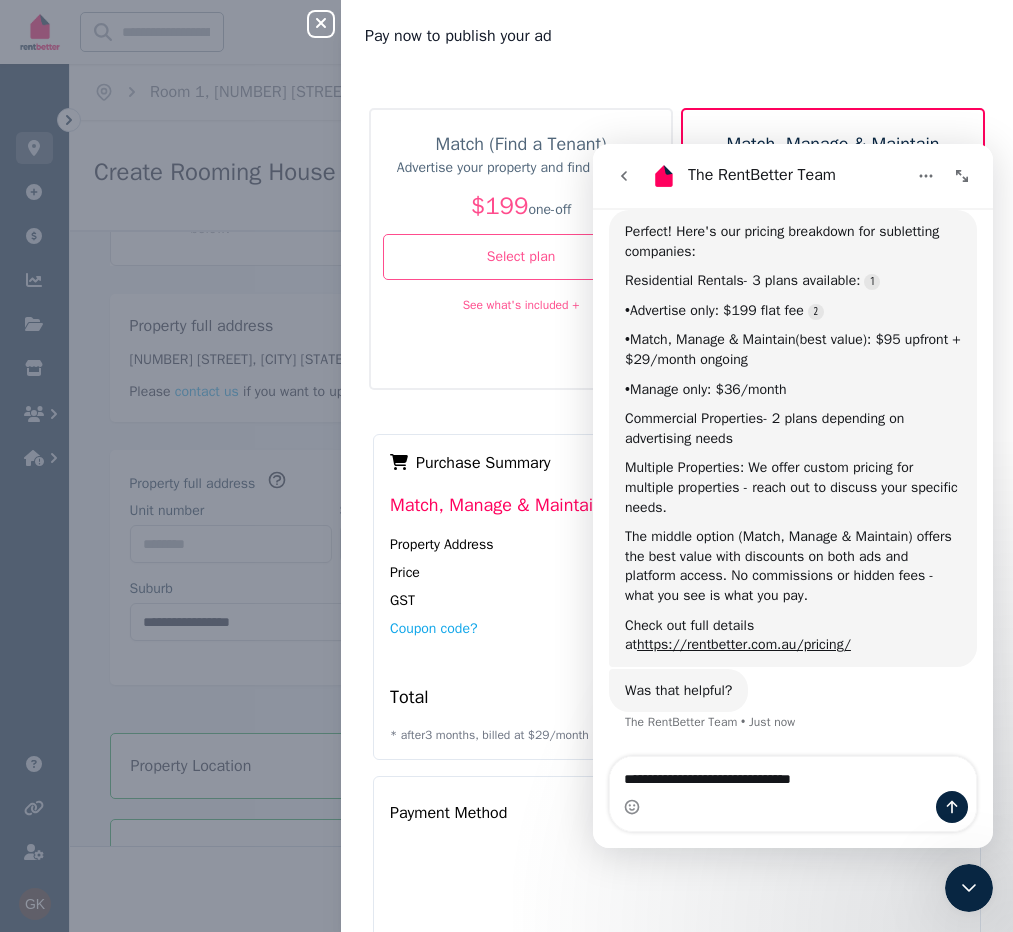 type on "**********" 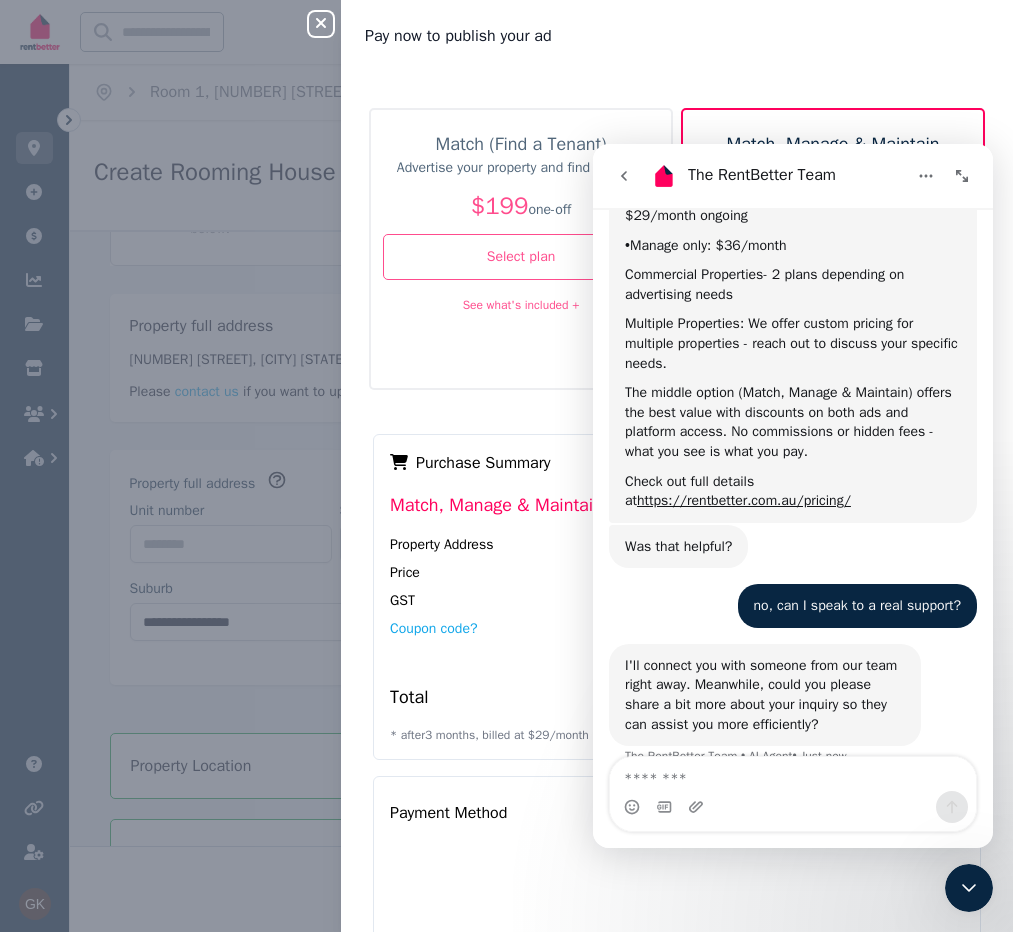 scroll, scrollTop: 1200, scrollLeft: 0, axis: vertical 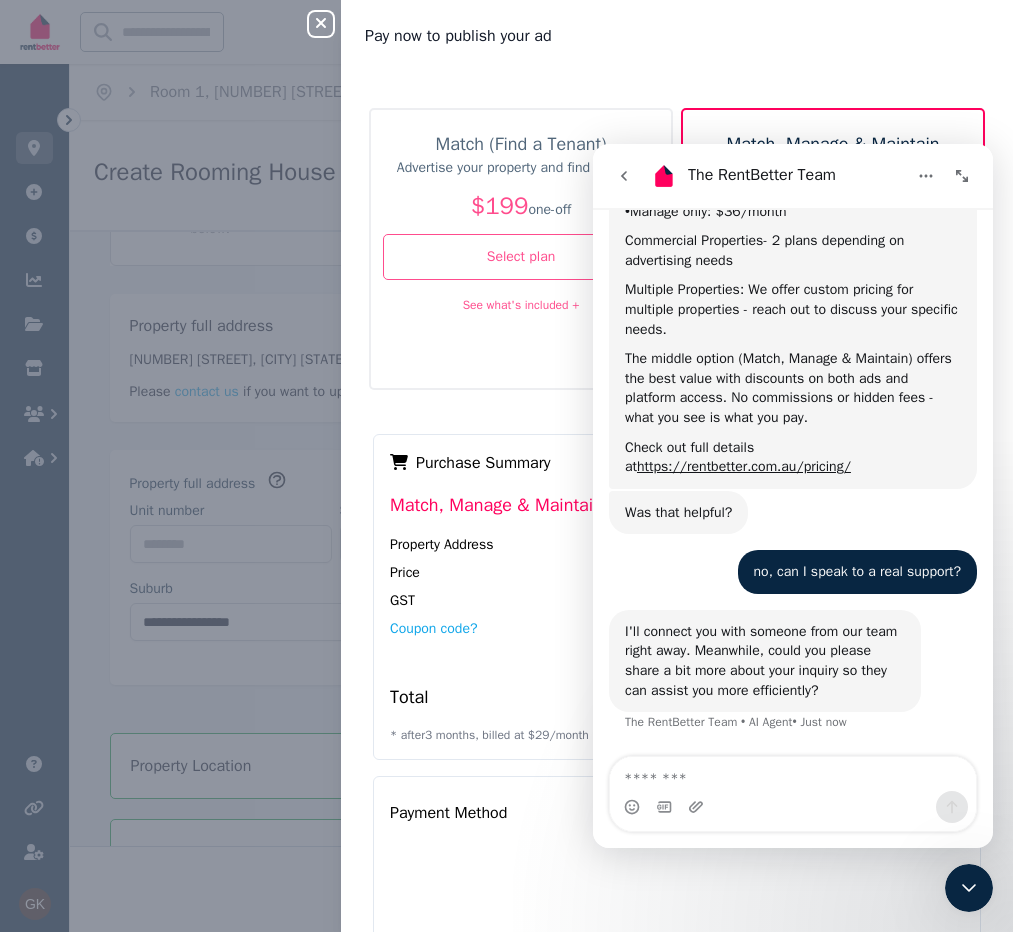 click at bounding box center [793, 807] 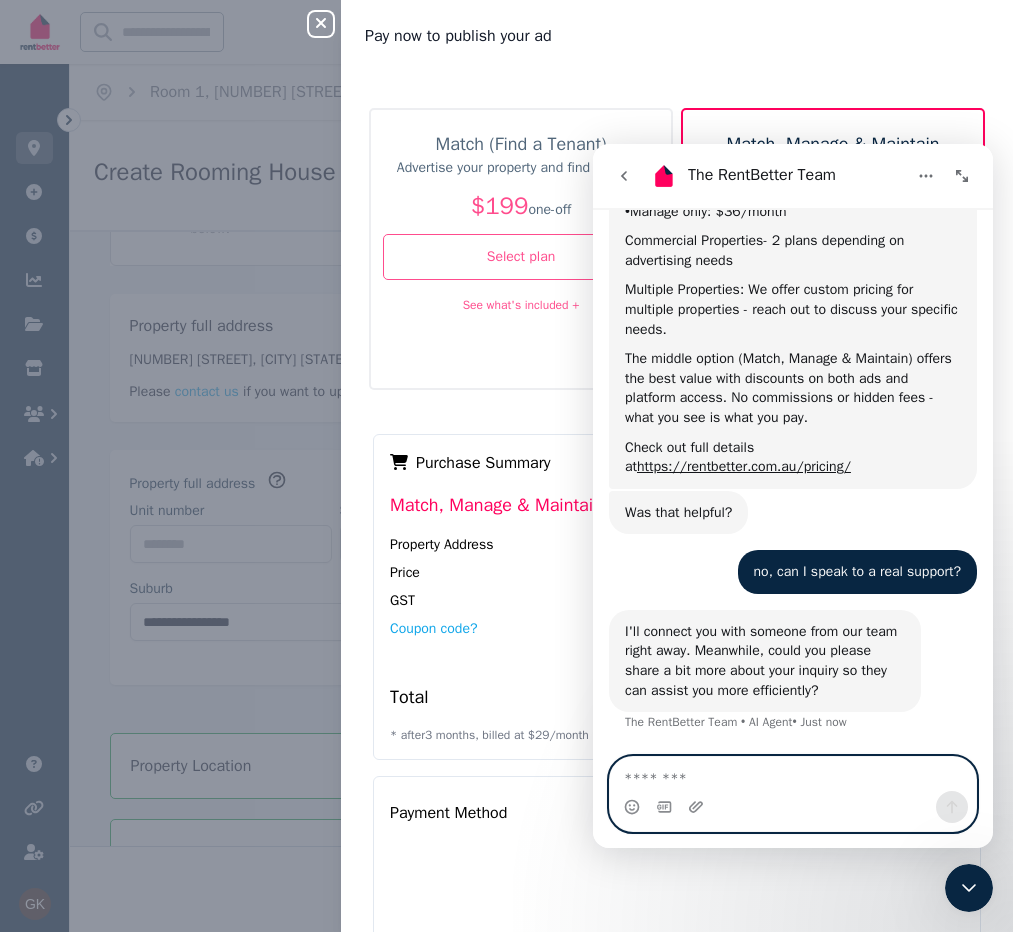 click at bounding box center [793, 774] 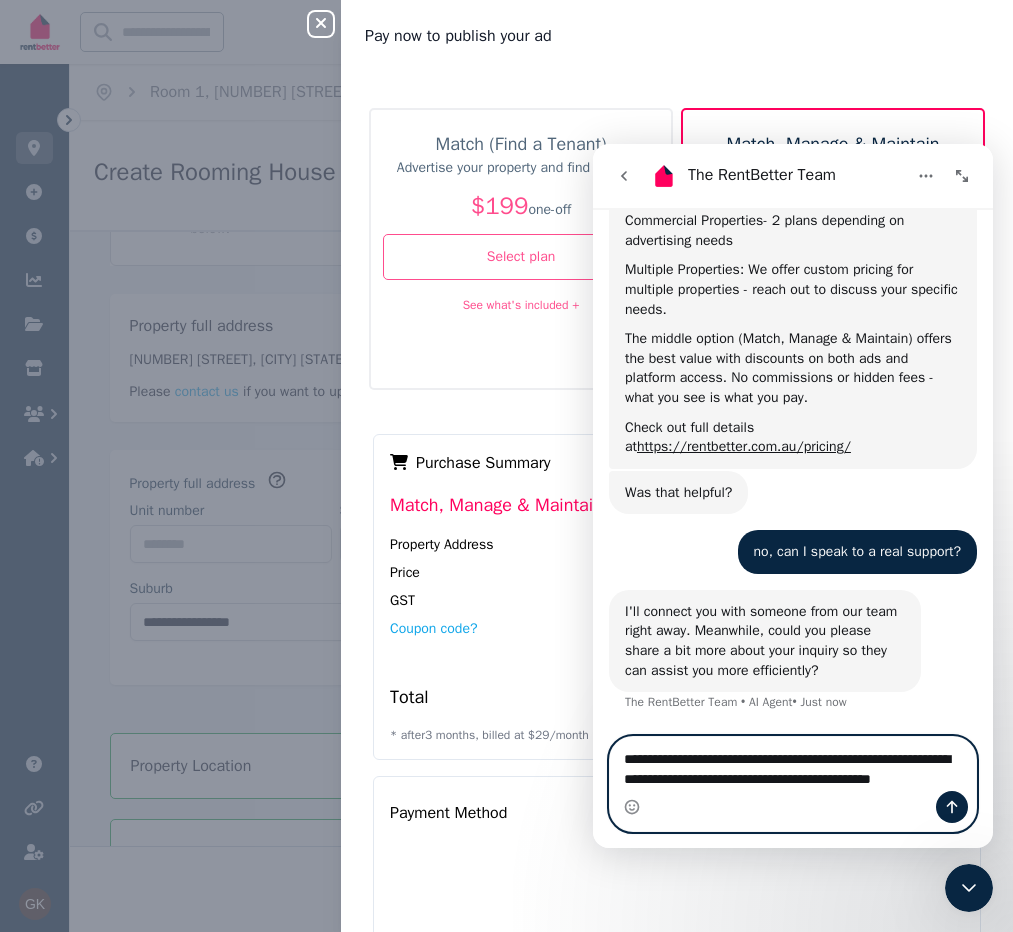 scroll, scrollTop: 1240, scrollLeft: 0, axis: vertical 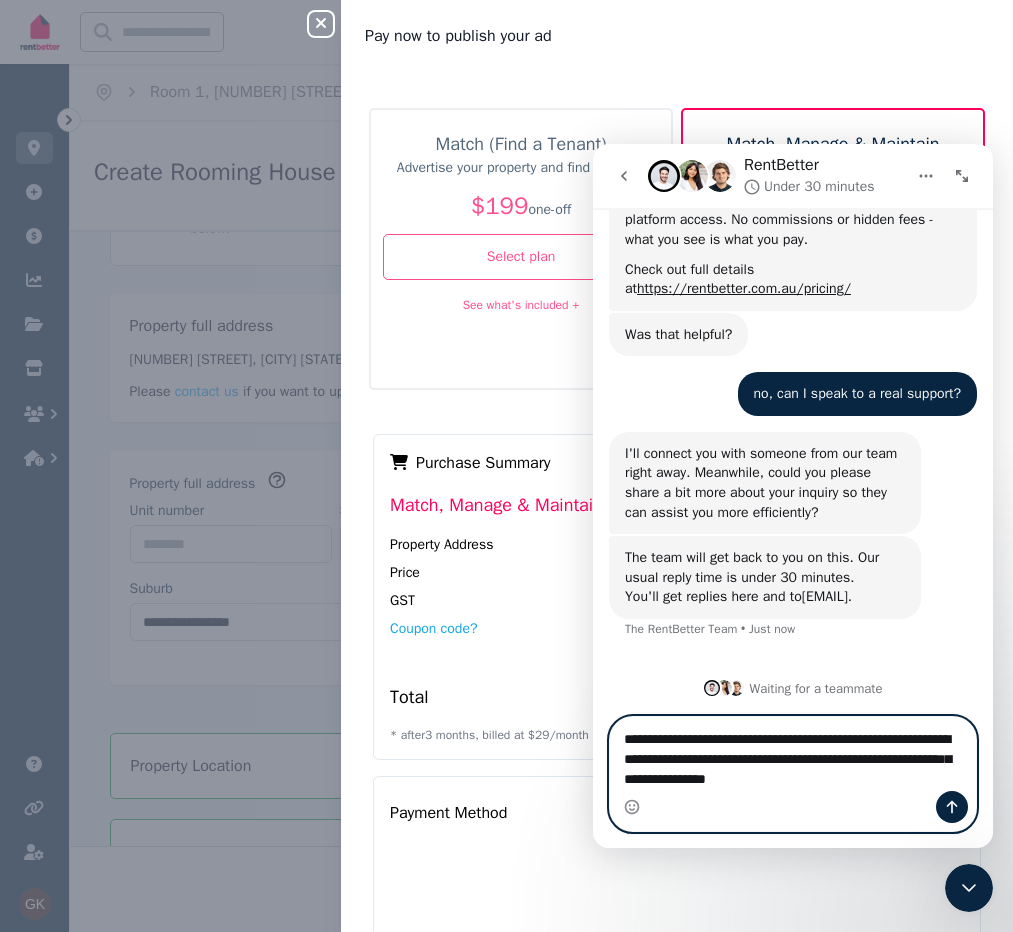 type on "**********" 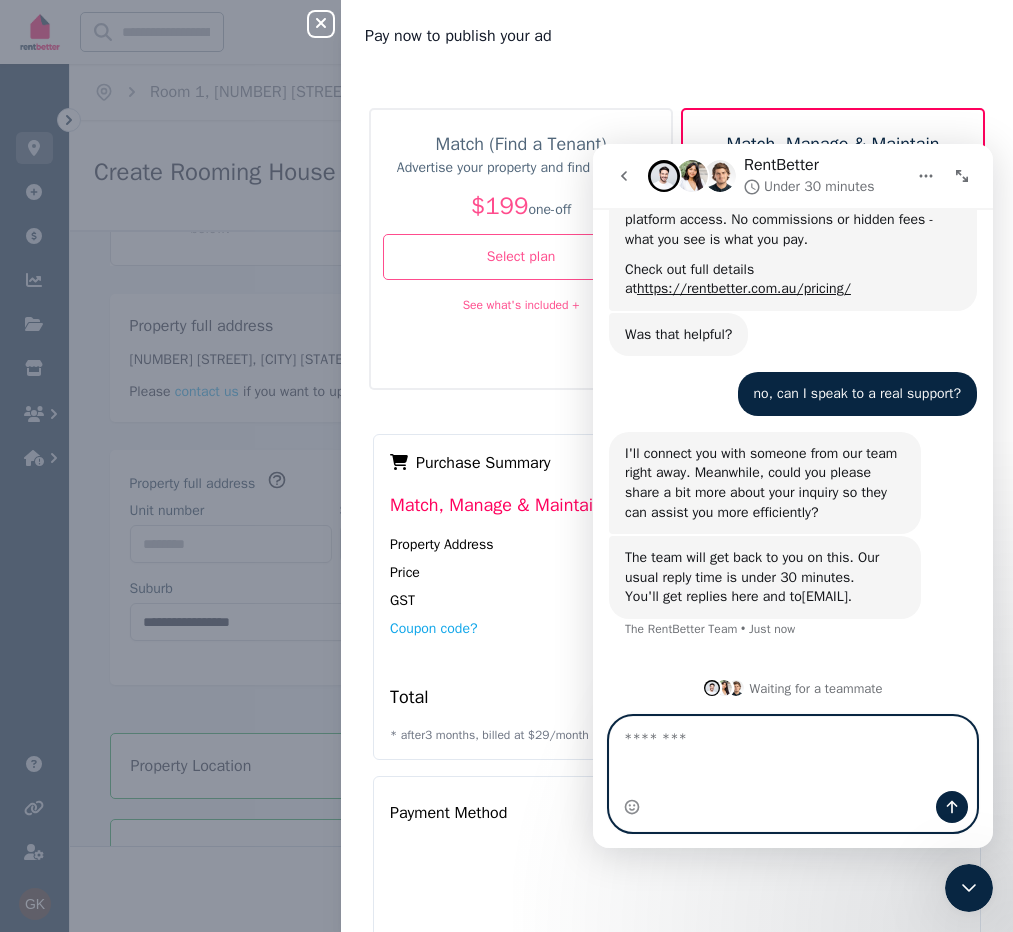 scroll, scrollTop: 1479, scrollLeft: 0, axis: vertical 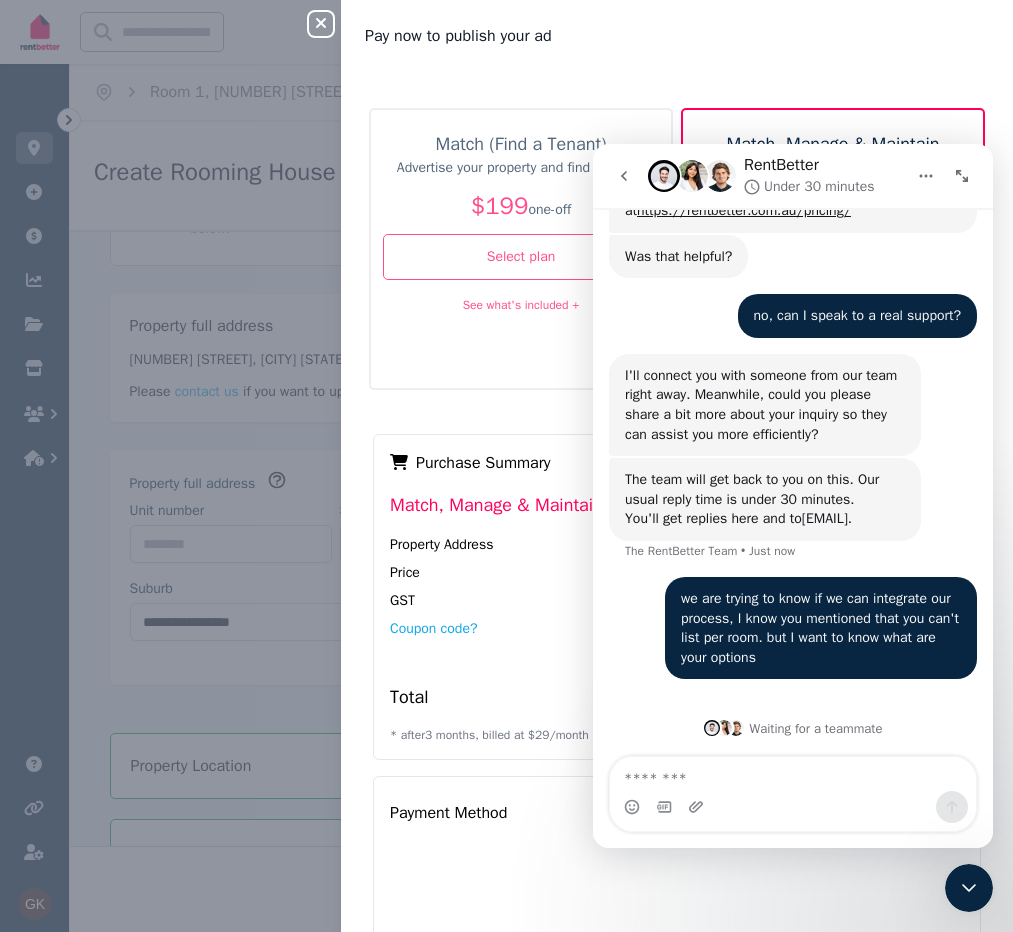 click on "The team will get back to you on this. Our usual reply time is under 30 minutes. You'll get replies here and to  [EMAIL_ADDRESS] . The RentBetter Team    •   Just now" at bounding box center (793, 517) 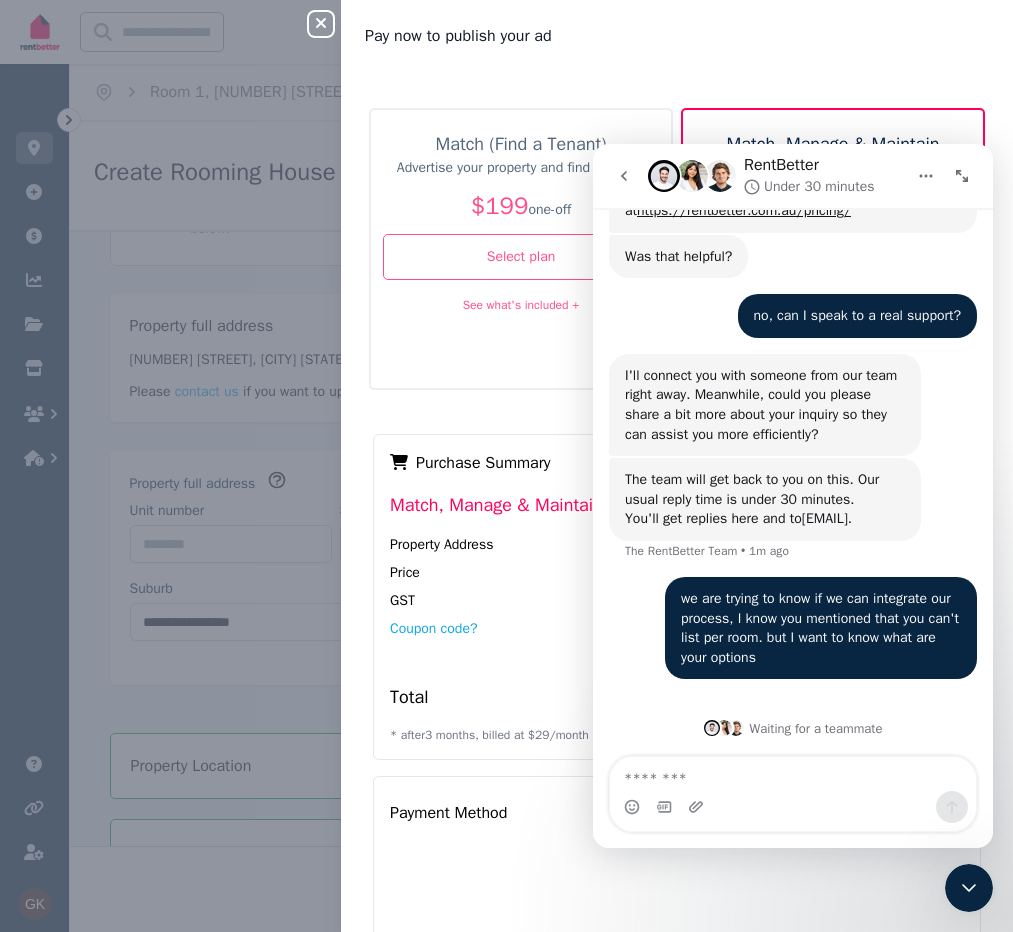 scroll, scrollTop: 1479, scrollLeft: 0, axis: vertical 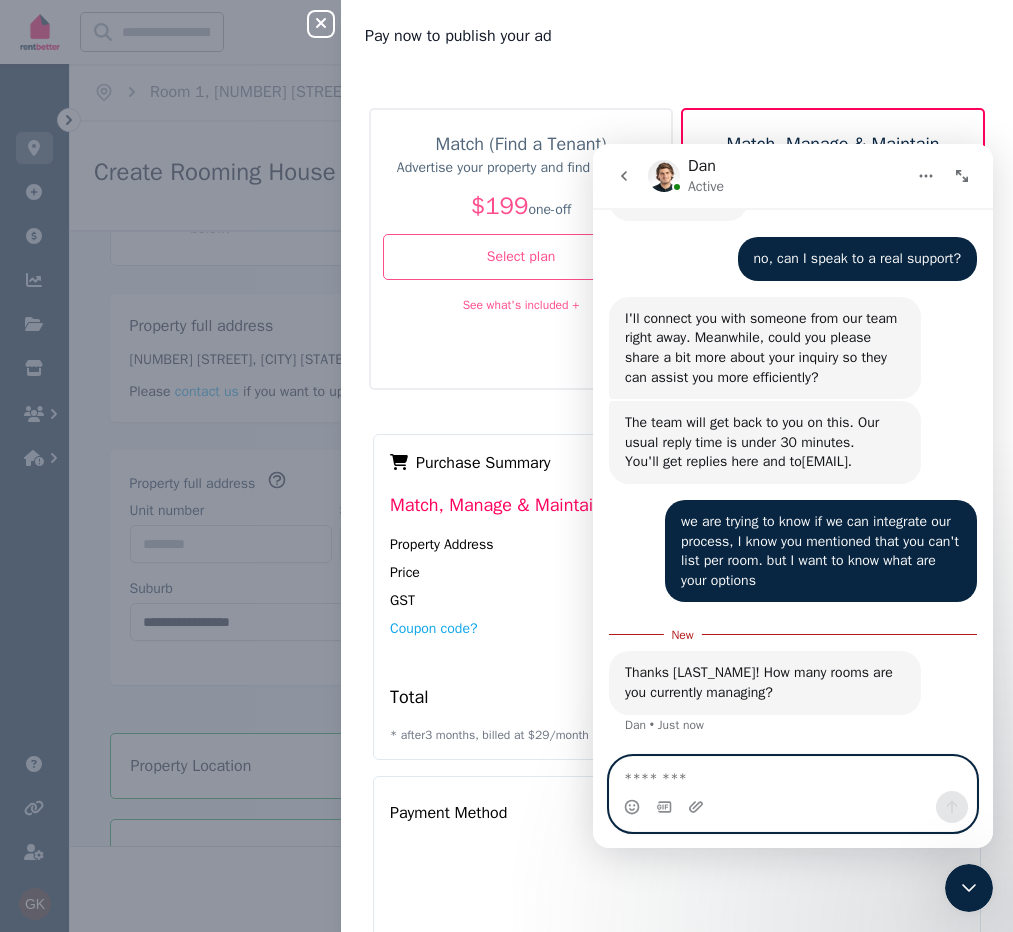 click at bounding box center [793, 774] 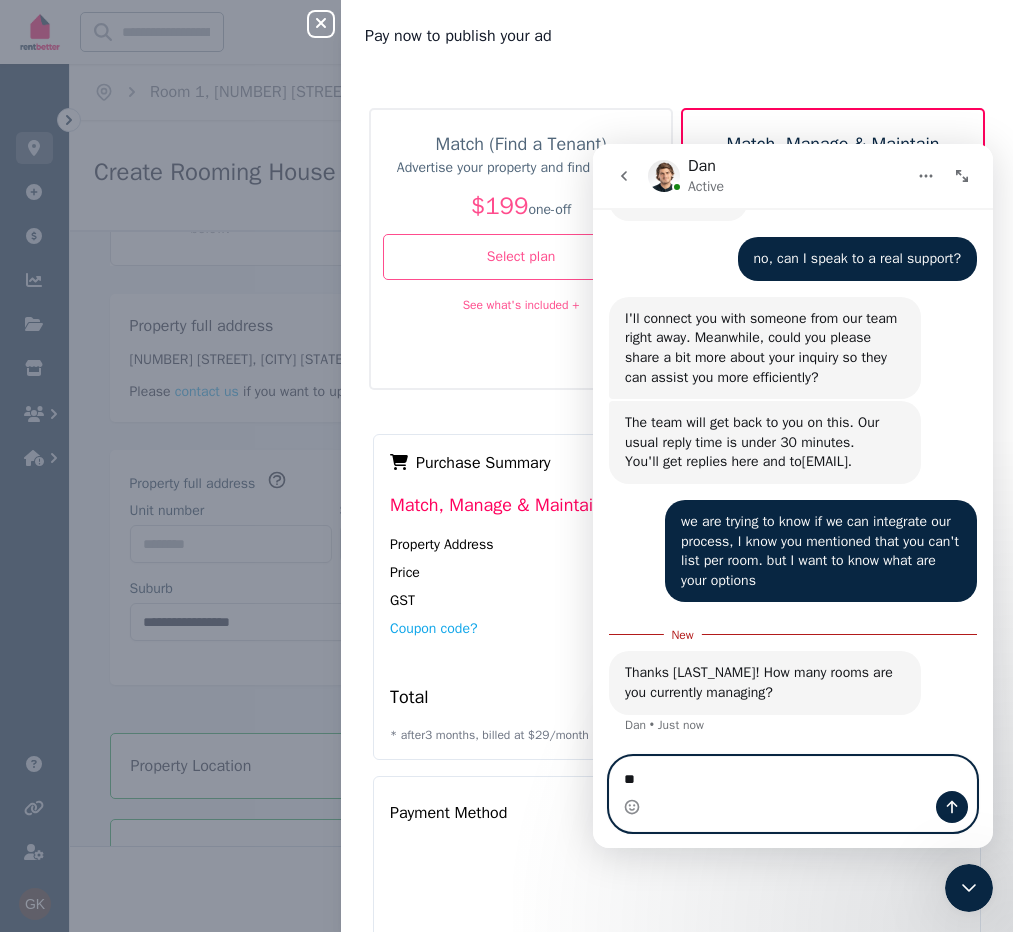 type on "*" 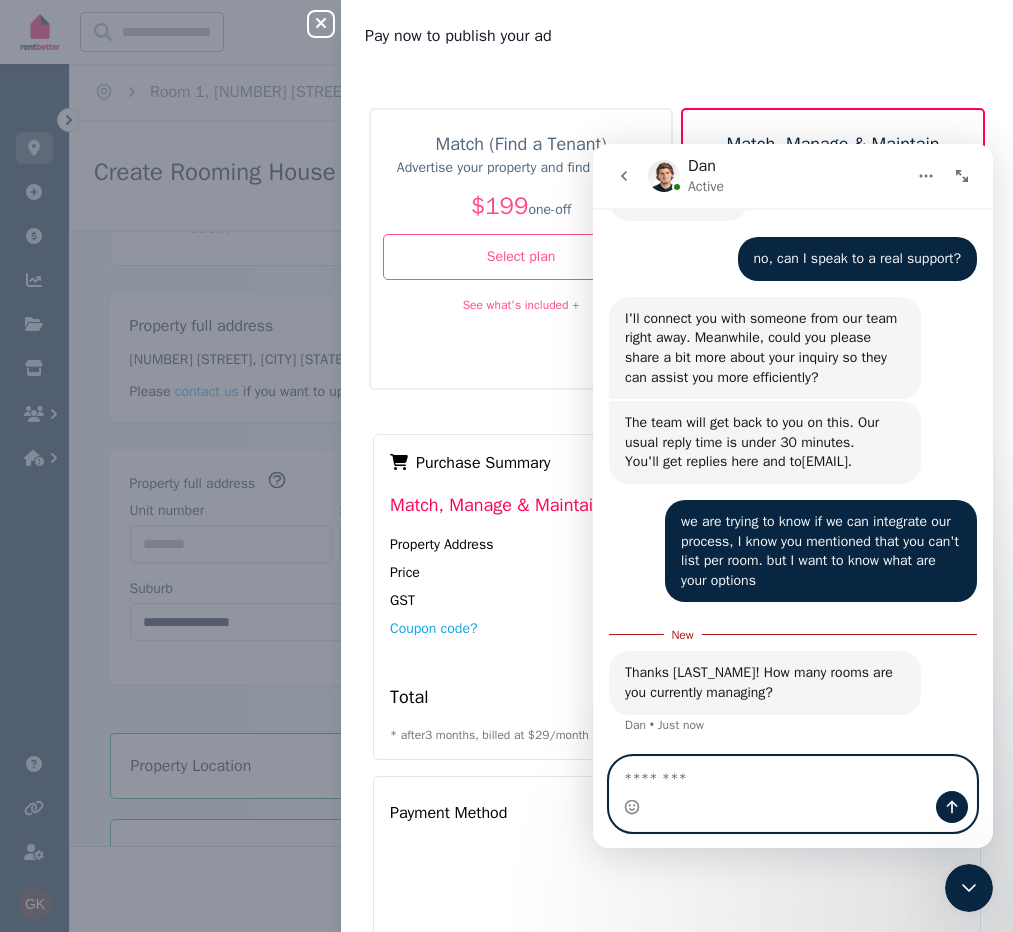 type on "*" 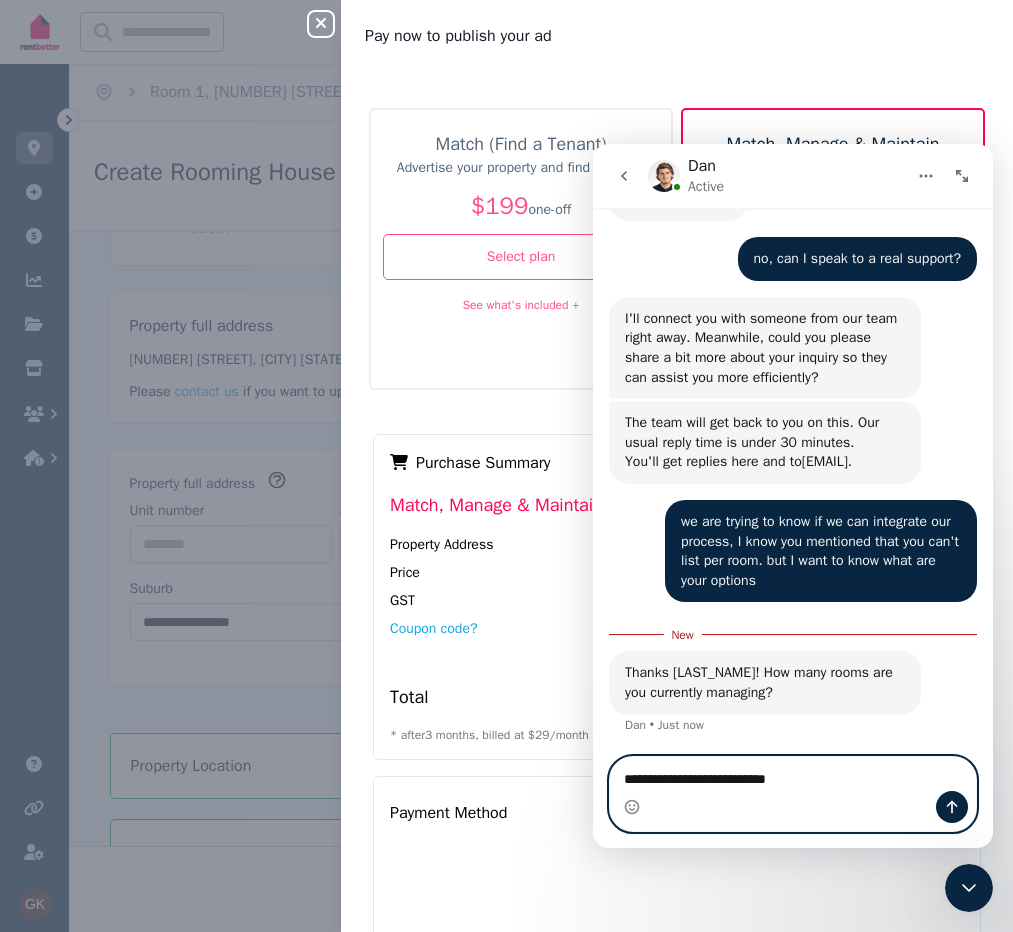 type on "**********" 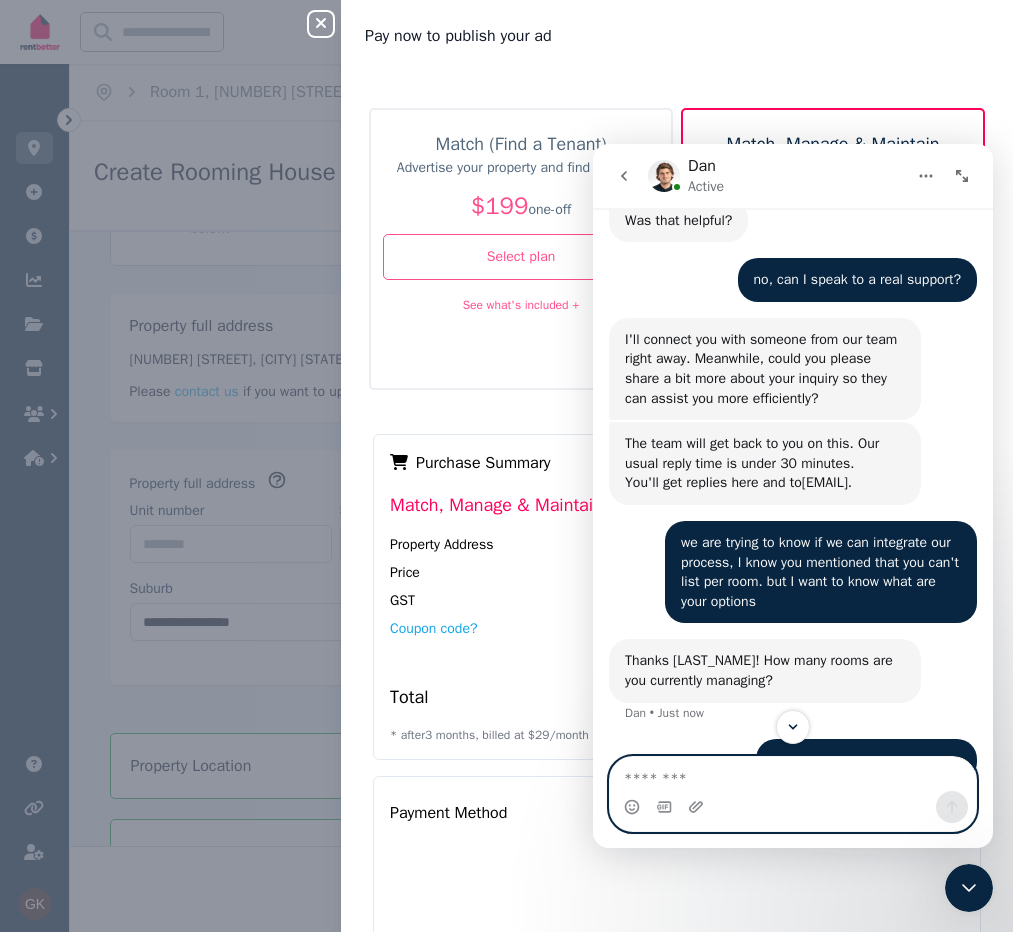 scroll, scrollTop: 1561, scrollLeft: 0, axis: vertical 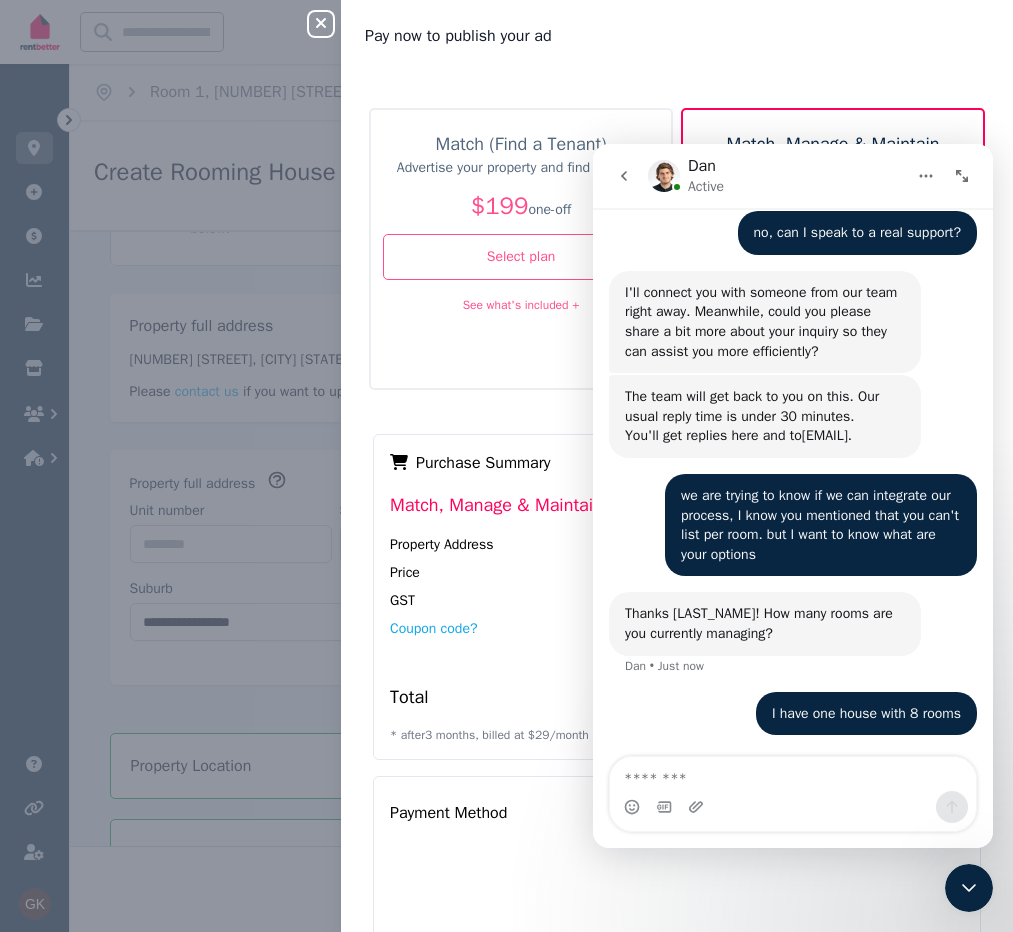 click on "we are trying to know if we can integrate our process, I know you mentioned that you can't list per room. but I want to know what are your options  Georgia    •   3m ago" at bounding box center [793, 533] 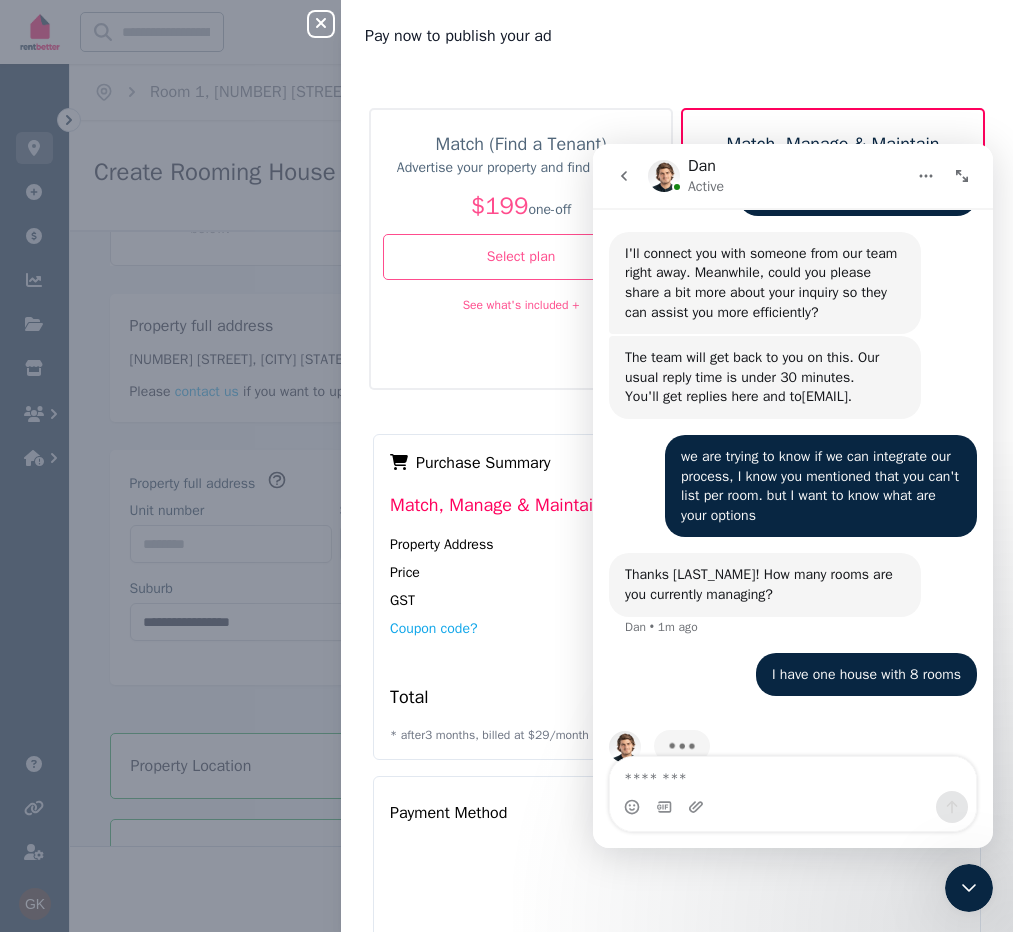 scroll, scrollTop: 1638, scrollLeft: 0, axis: vertical 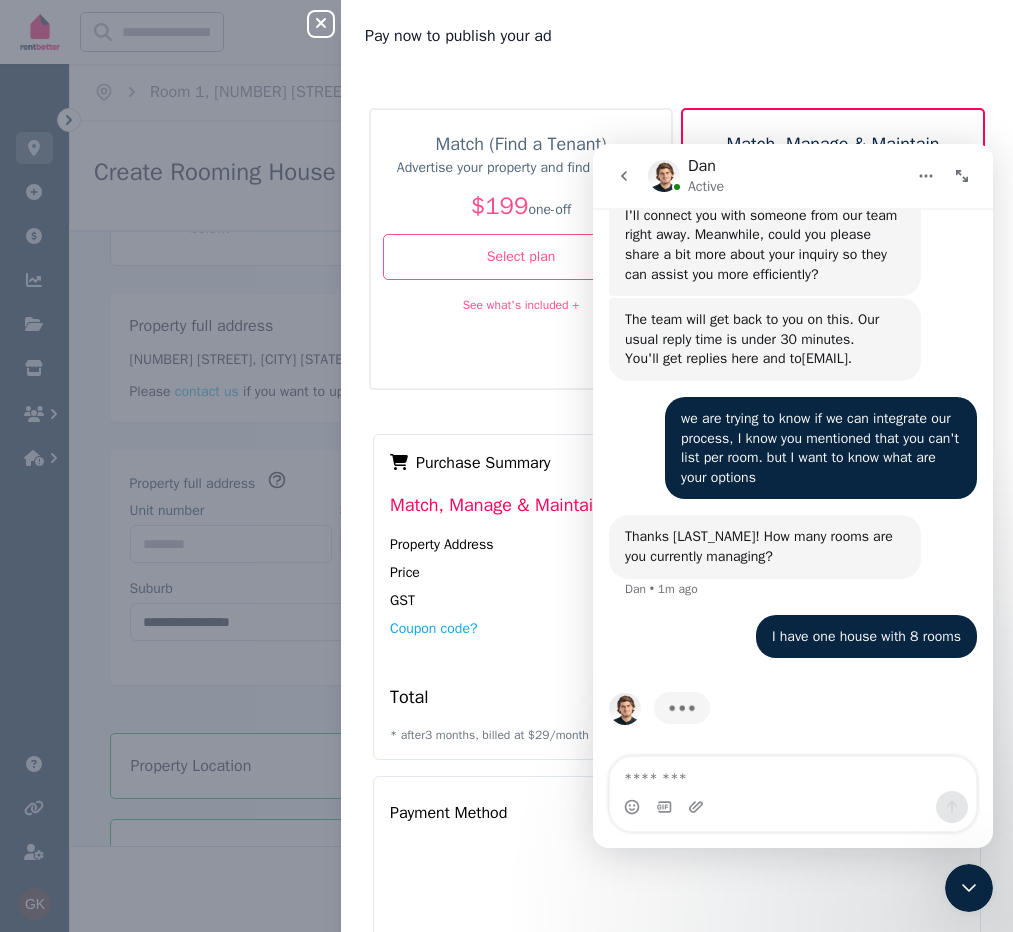 click on "Typing" at bounding box center (793, 720) 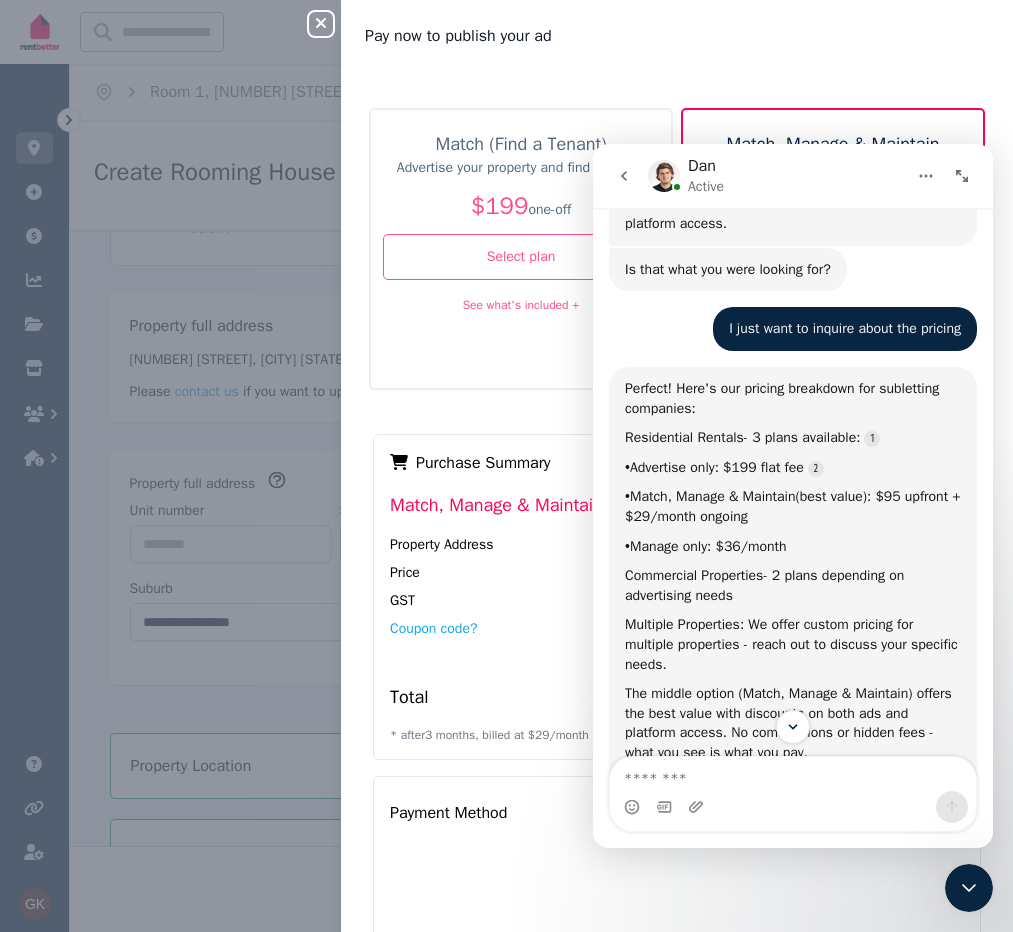 scroll, scrollTop: 838, scrollLeft: 0, axis: vertical 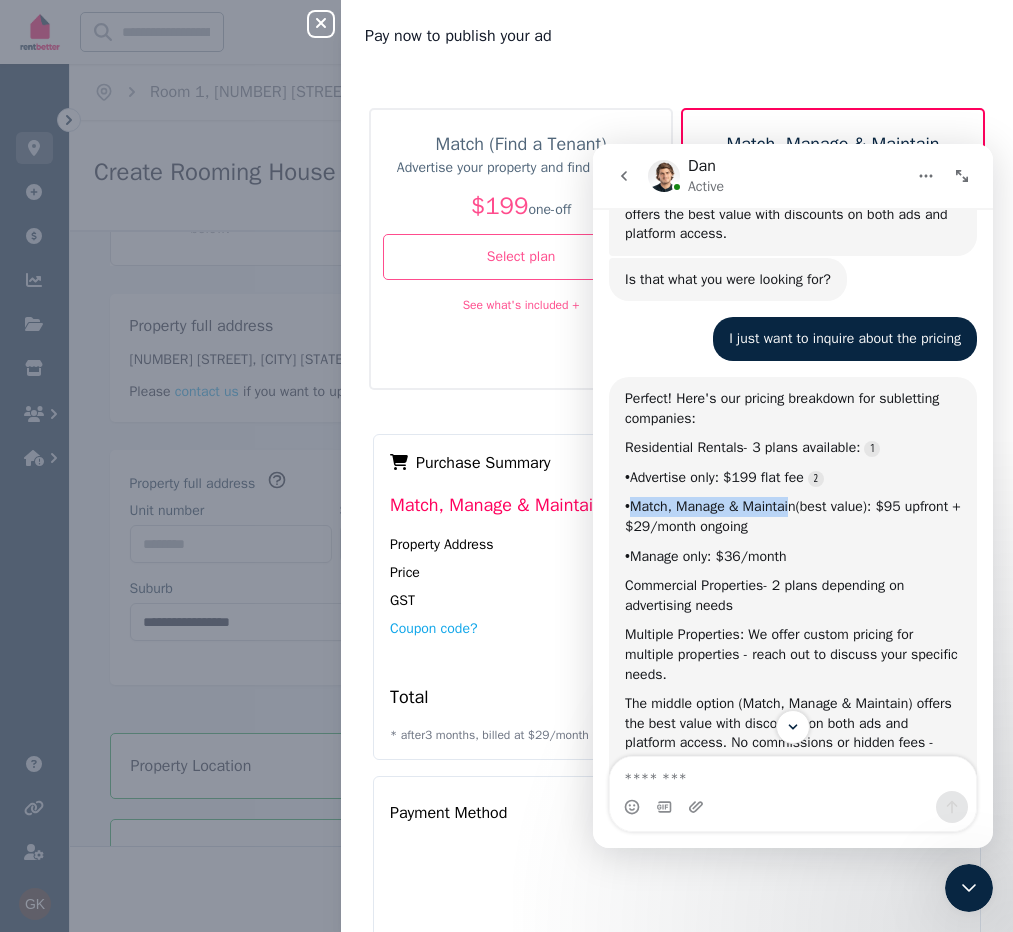 drag, startPoint x: 803, startPoint y: 530, endPoint x: 632, endPoint y: 520, distance: 171.29214 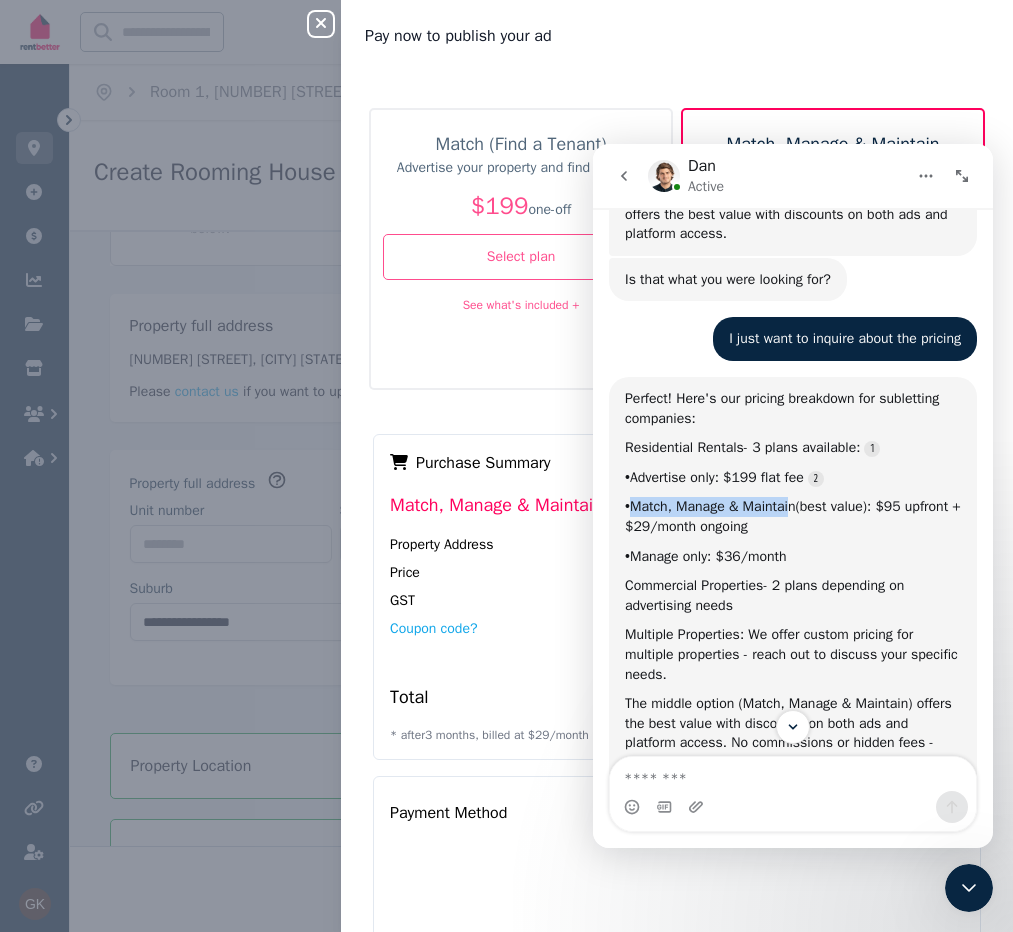 click on "- Match, Manage & Maintain  (best value): $95 upfront + $29/month ongoing" at bounding box center [793, 516] 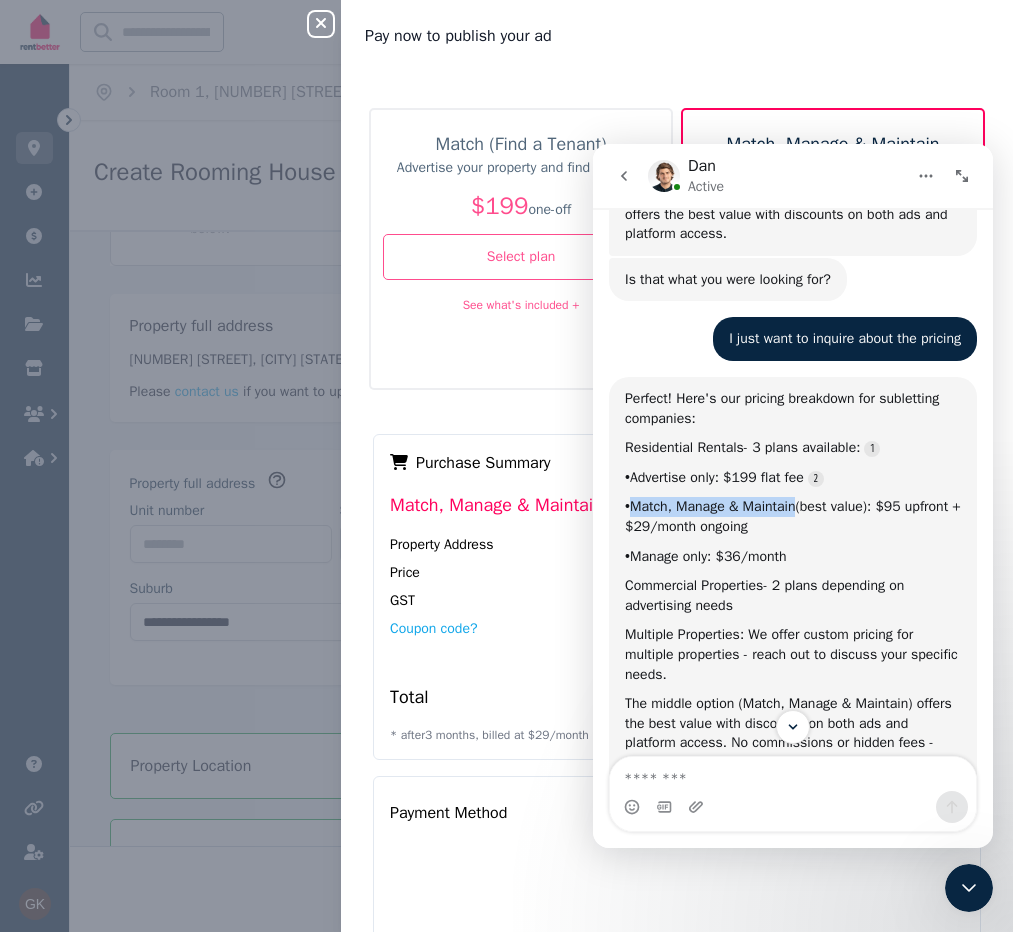 drag, startPoint x: 636, startPoint y: 521, endPoint x: 806, endPoint y: 524, distance: 170.02647 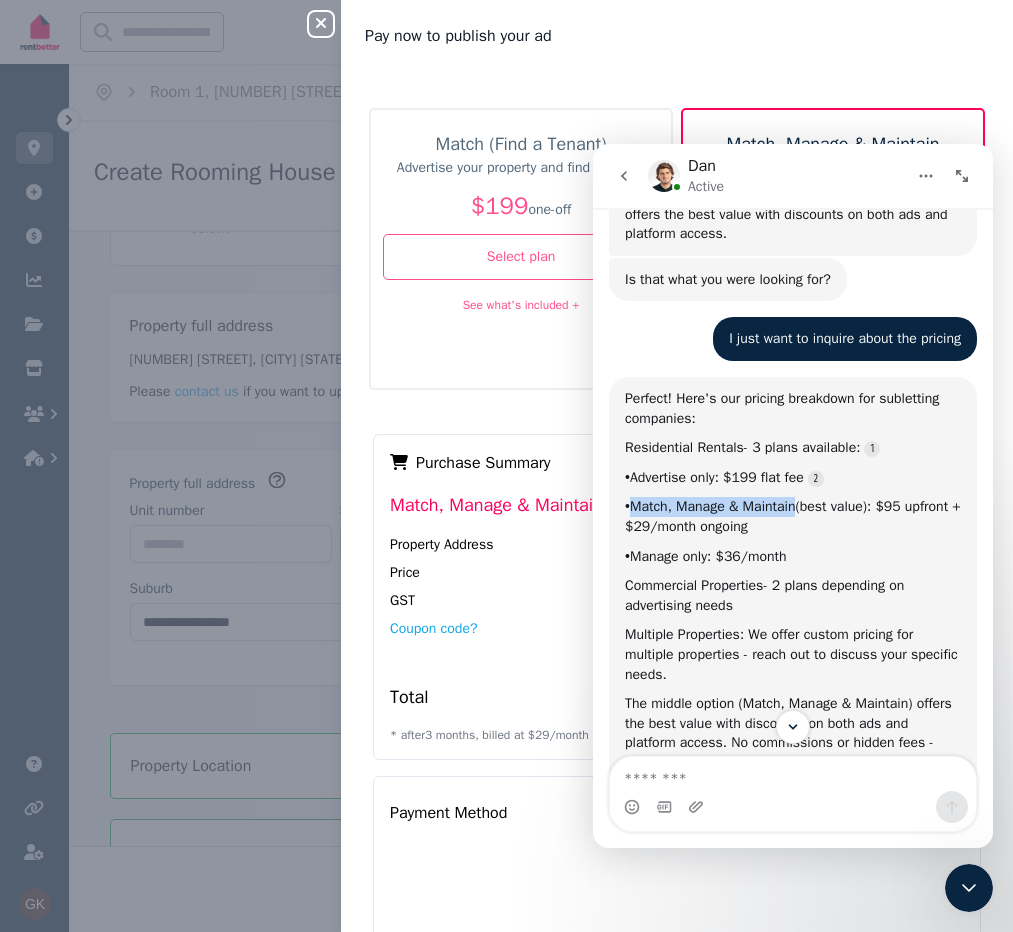 click on "Match, Manage & Maintain" at bounding box center [713, 506] 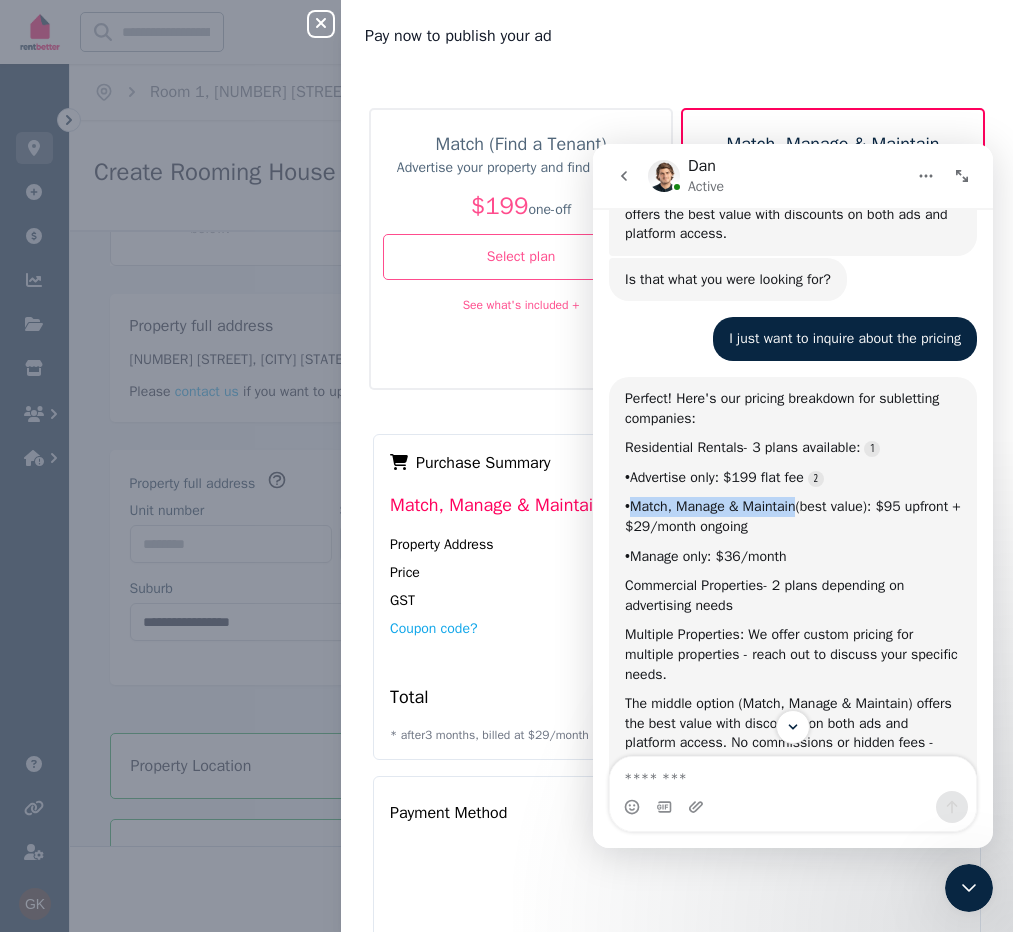 copy on "Match, Manage & Maintain" 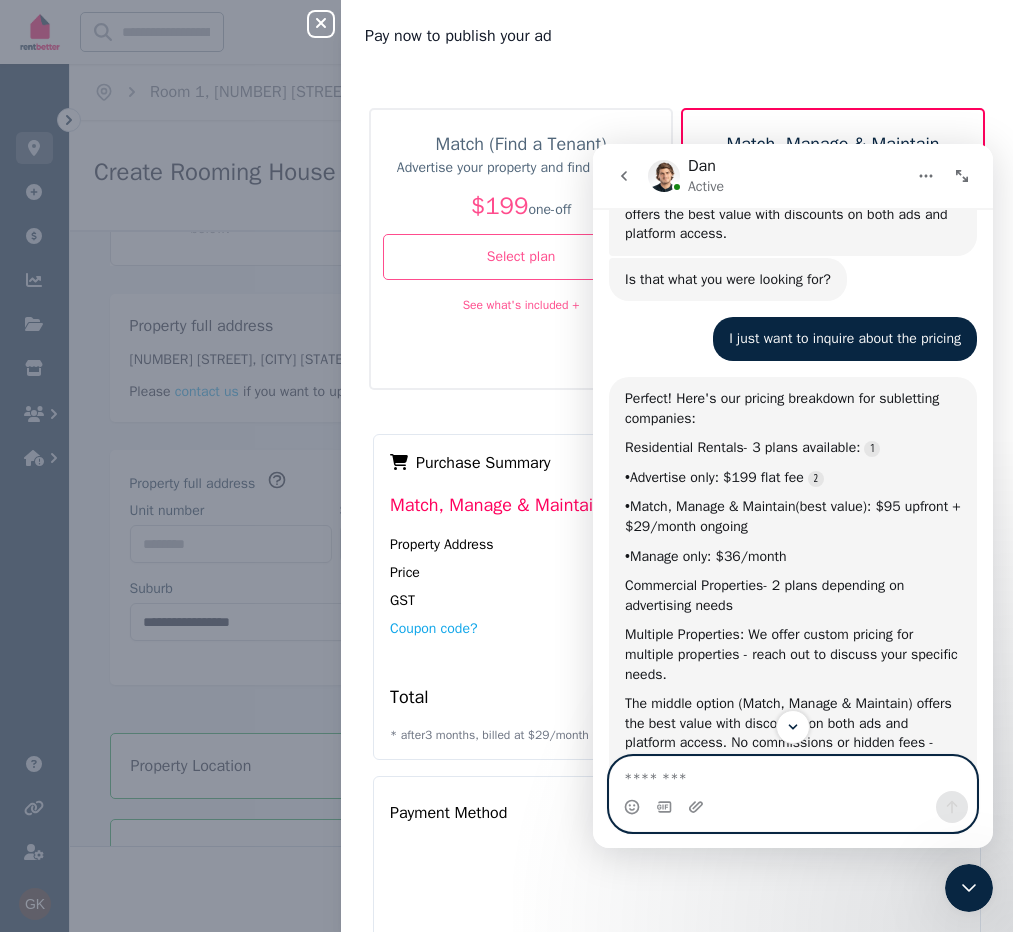 click at bounding box center (793, 774) 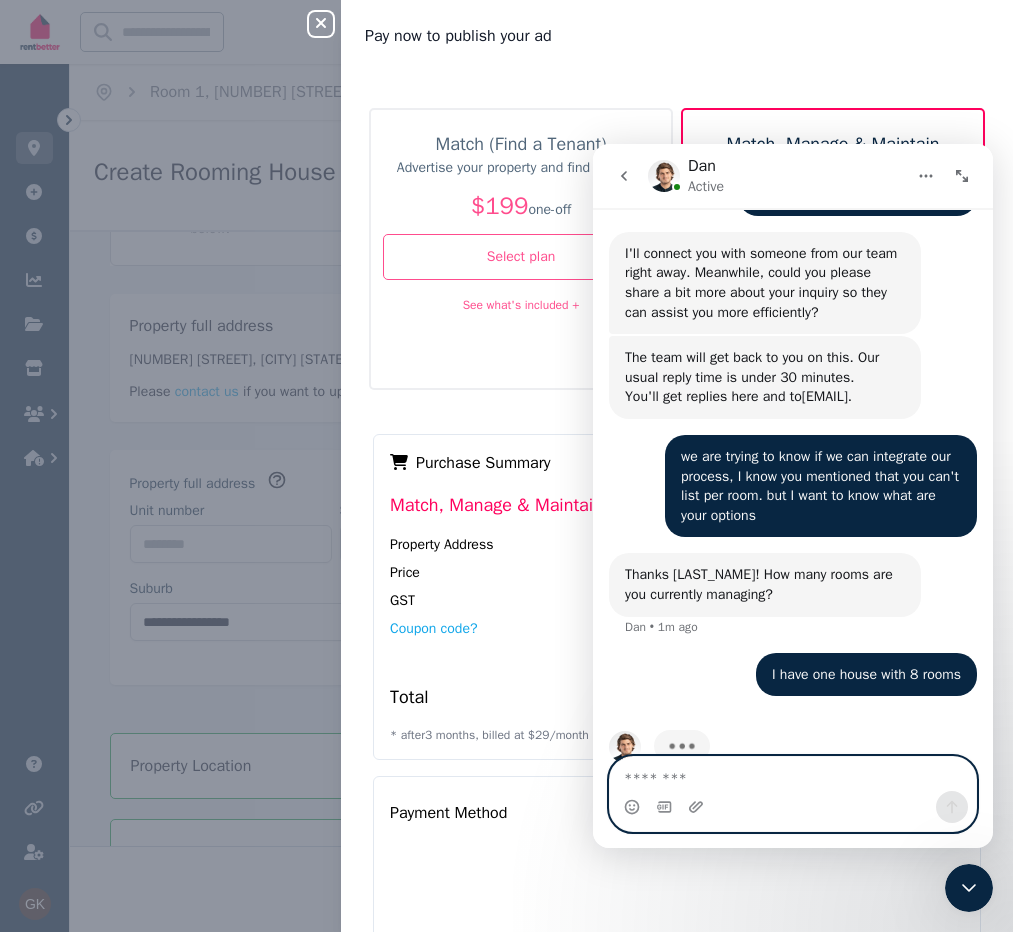 scroll, scrollTop: 1658, scrollLeft: 0, axis: vertical 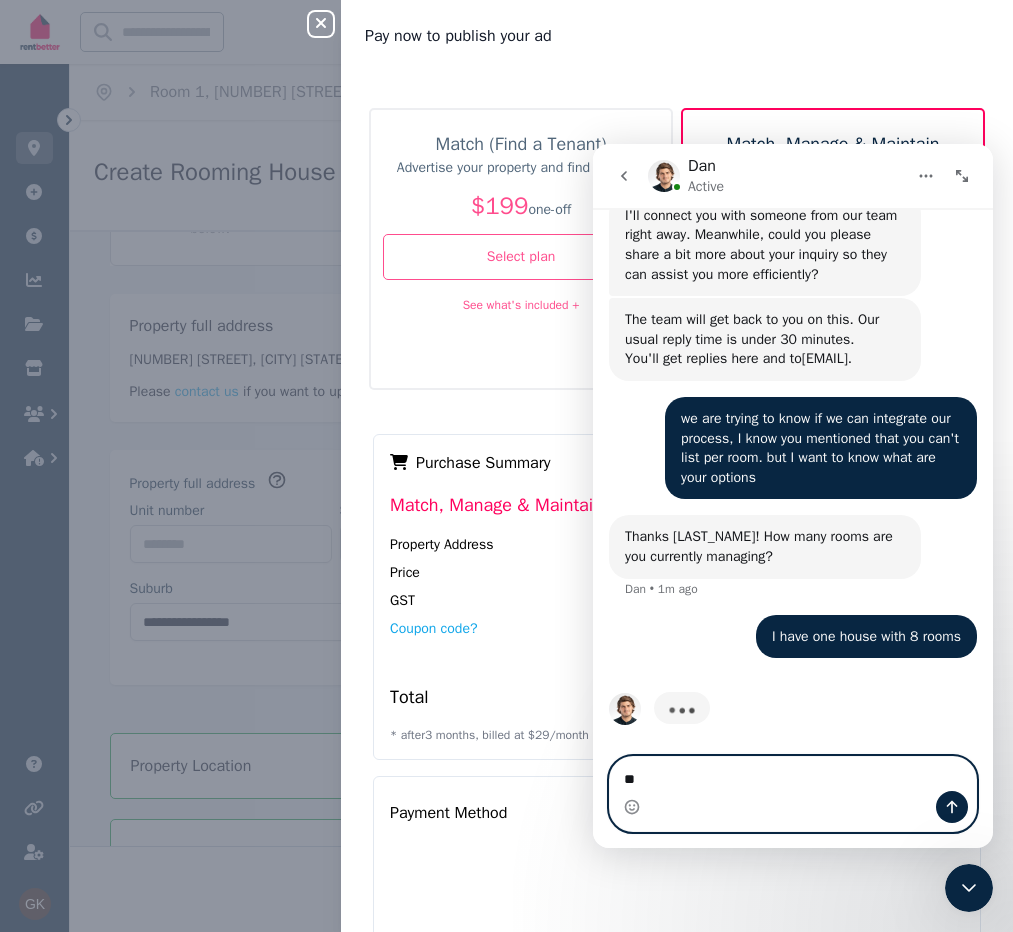type on "*" 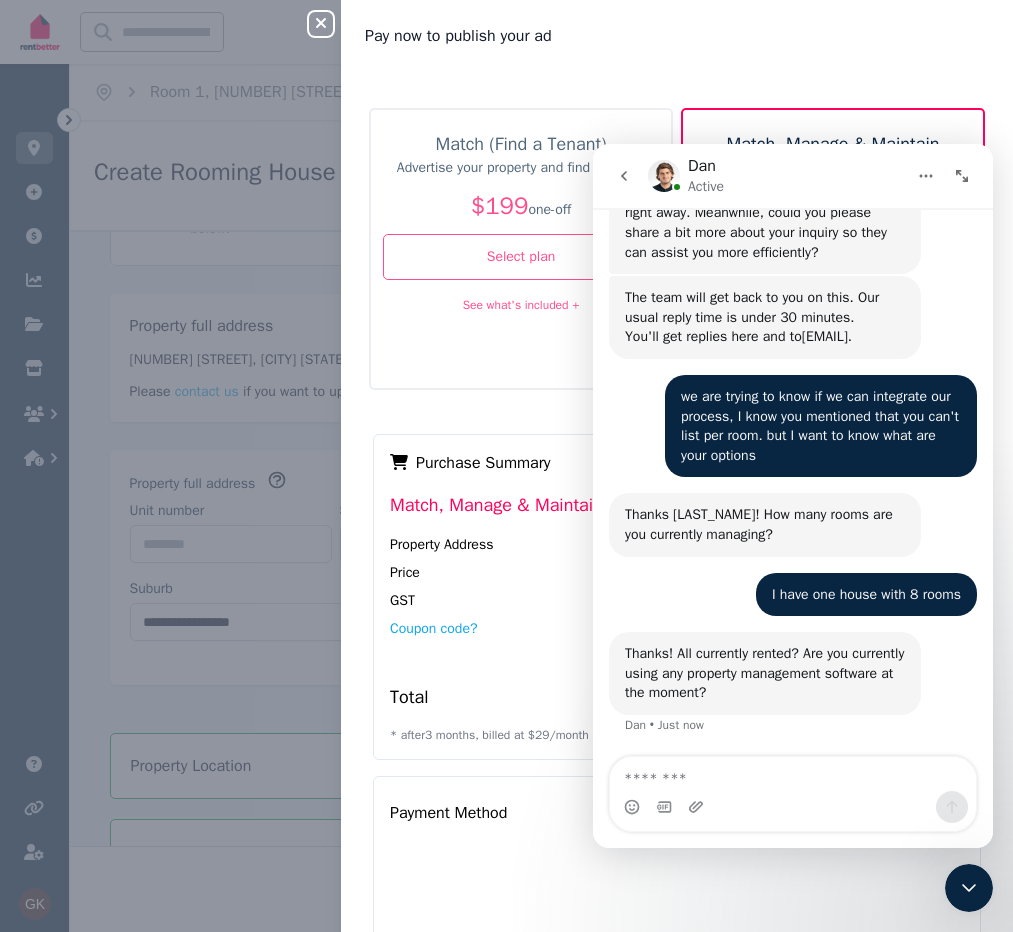 scroll, scrollTop: 1680, scrollLeft: 0, axis: vertical 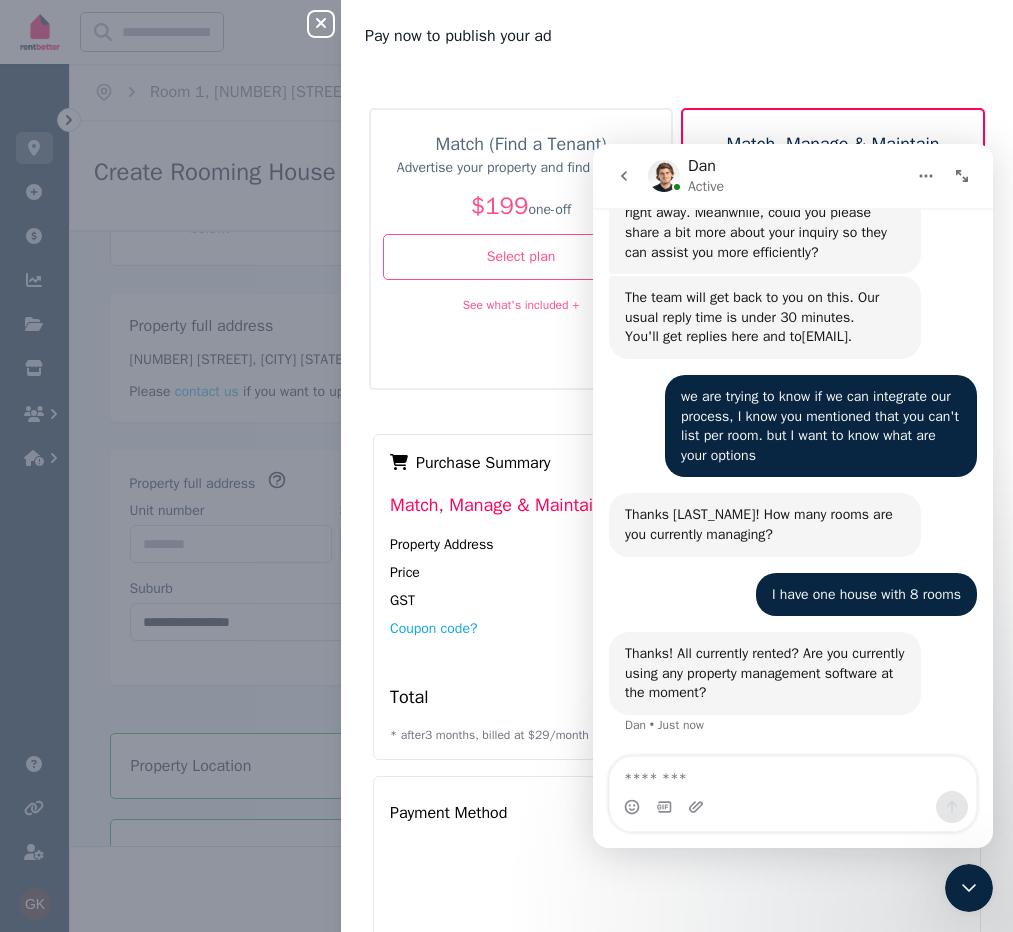 drag, startPoint x: 848, startPoint y: 672, endPoint x: 824, endPoint y: 767, distance: 97.984695 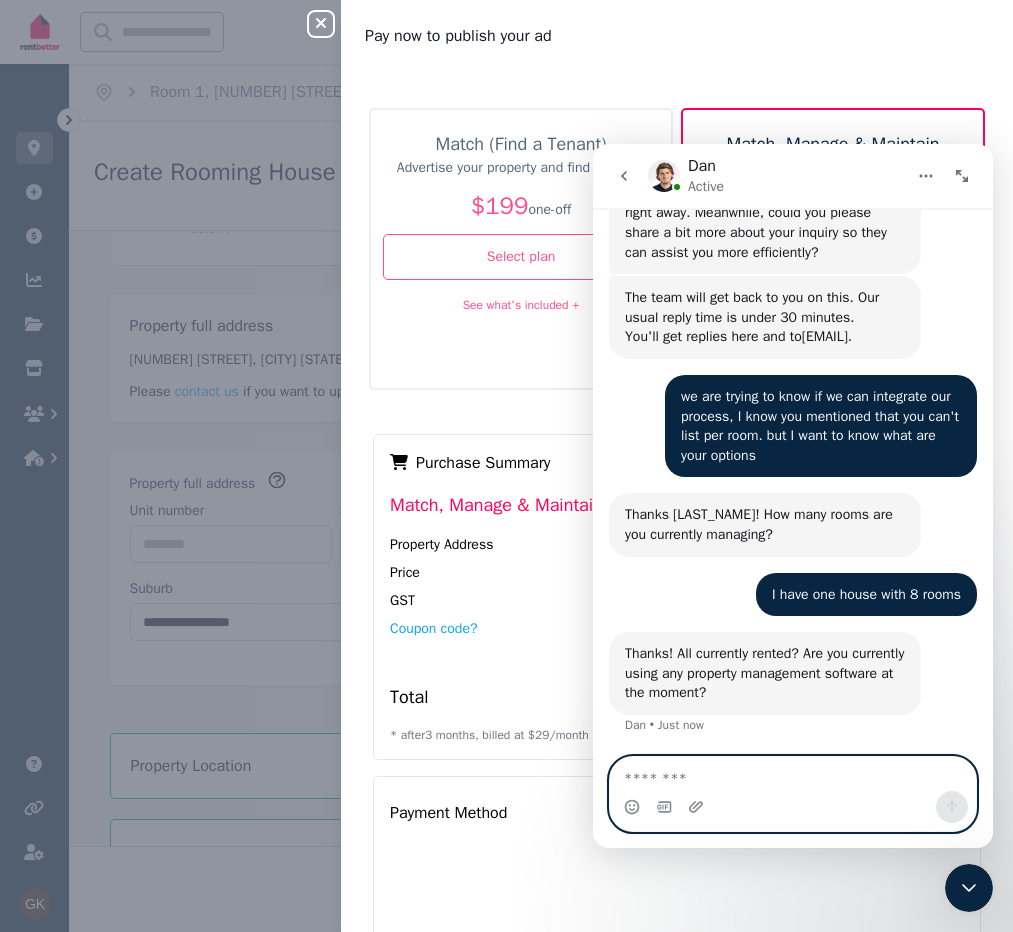 click at bounding box center [793, 774] 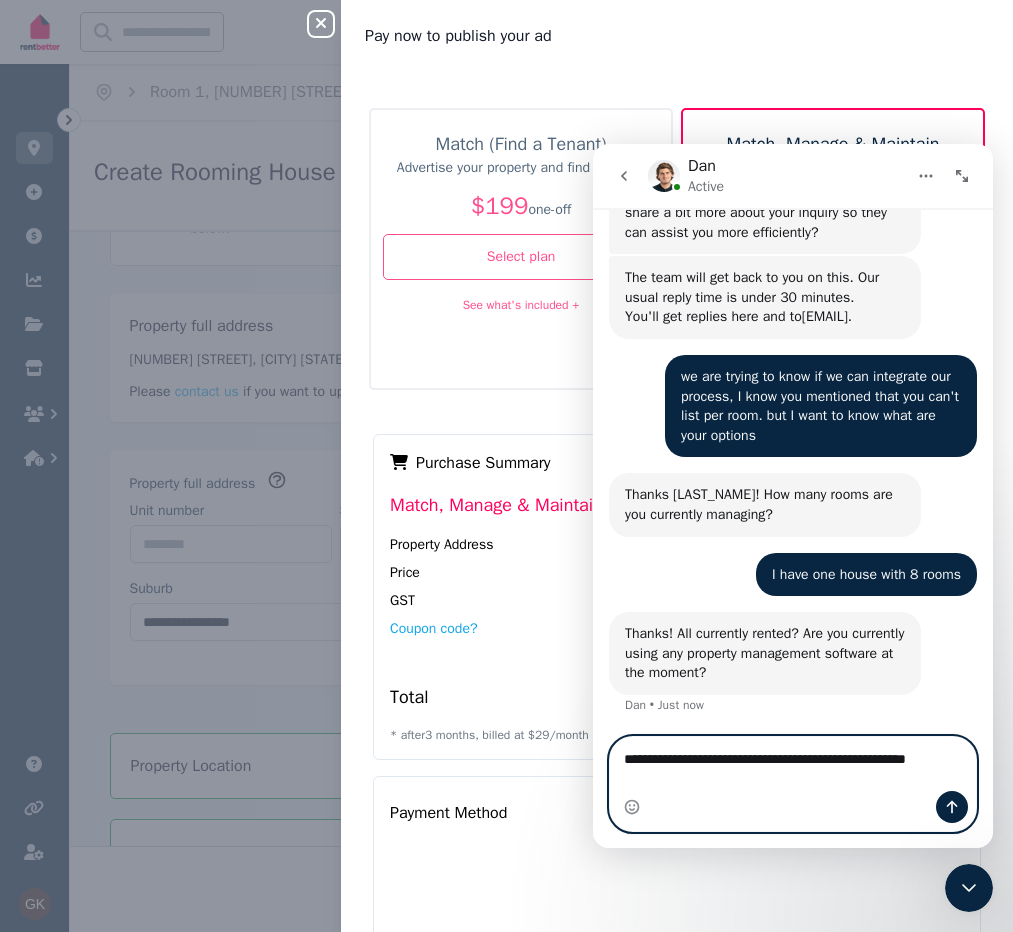 scroll, scrollTop: 1700, scrollLeft: 0, axis: vertical 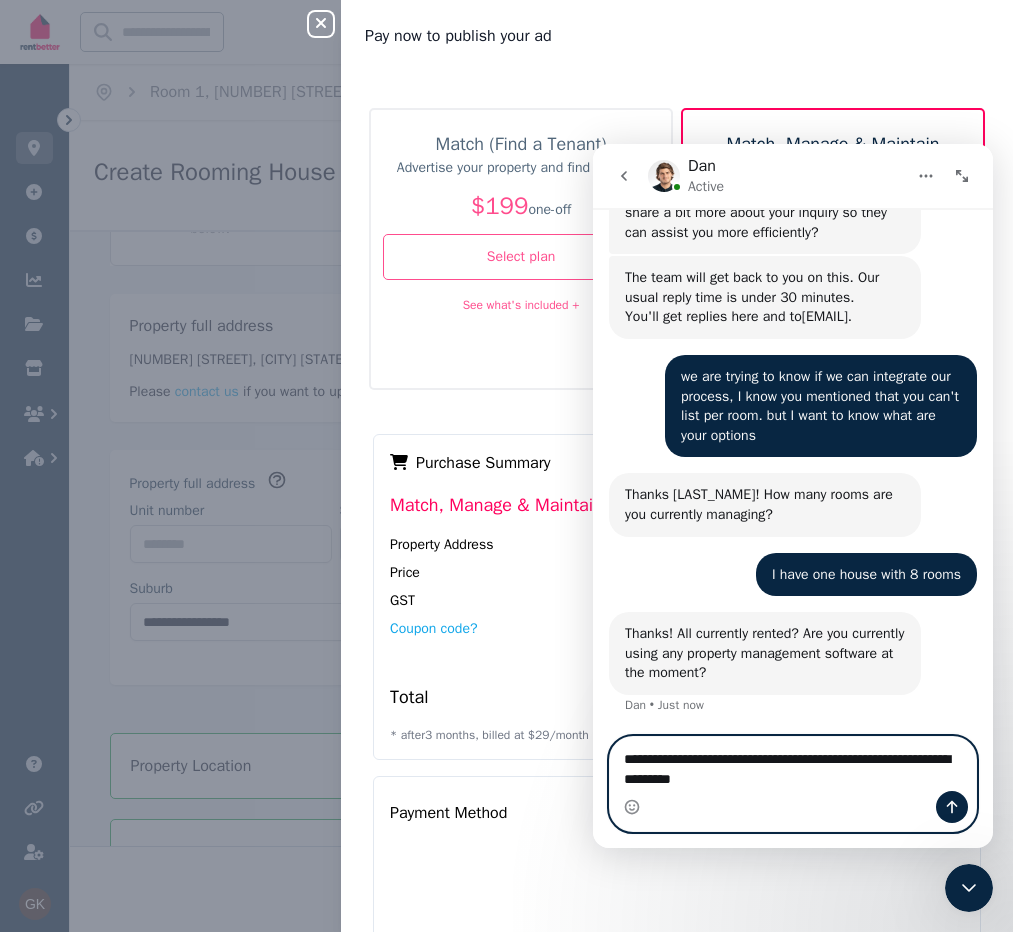 type on "**********" 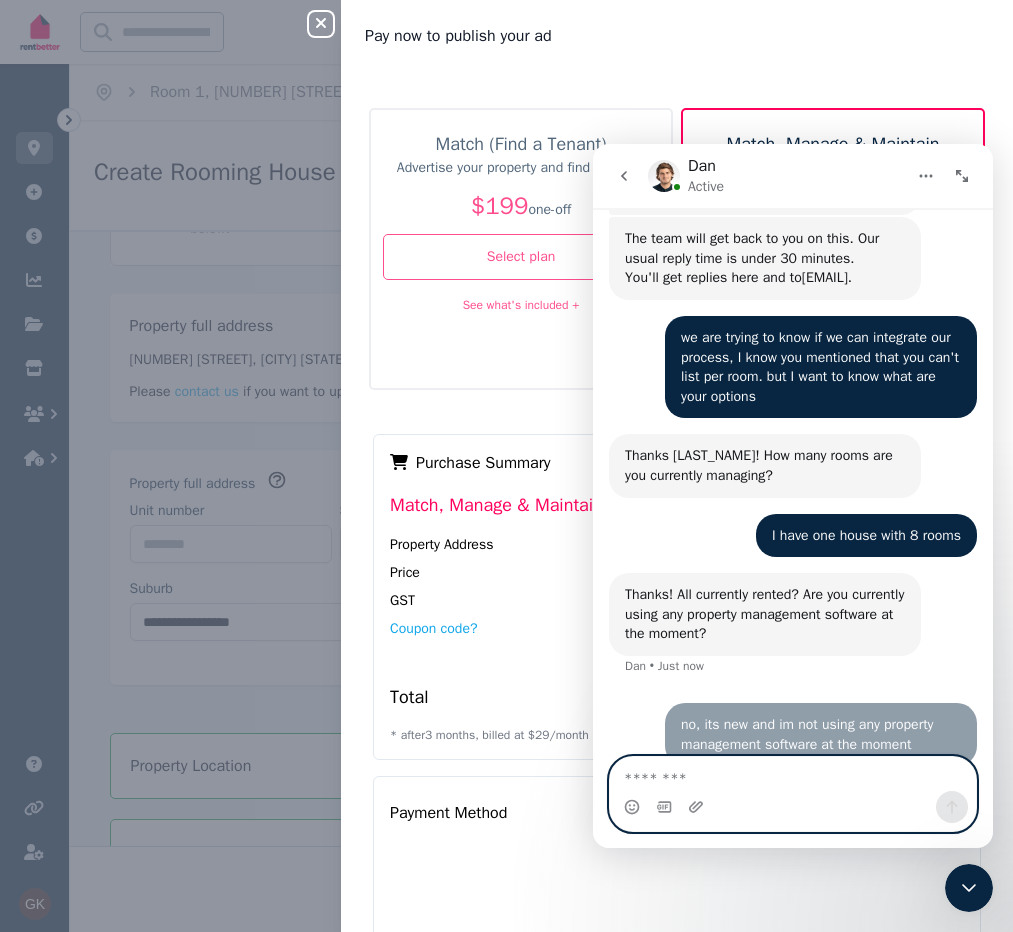 scroll, scrollTop: 1759, scrollLeft: 0, axis: vertical 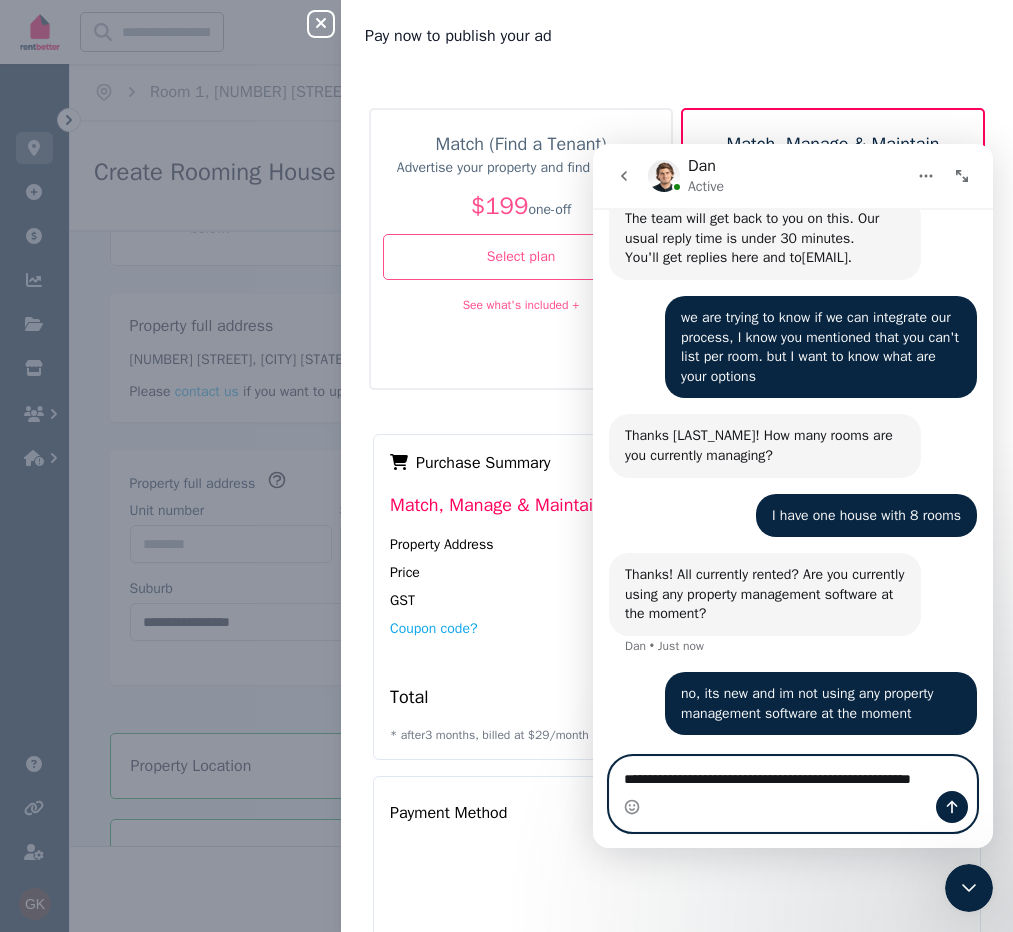 type on "**********" 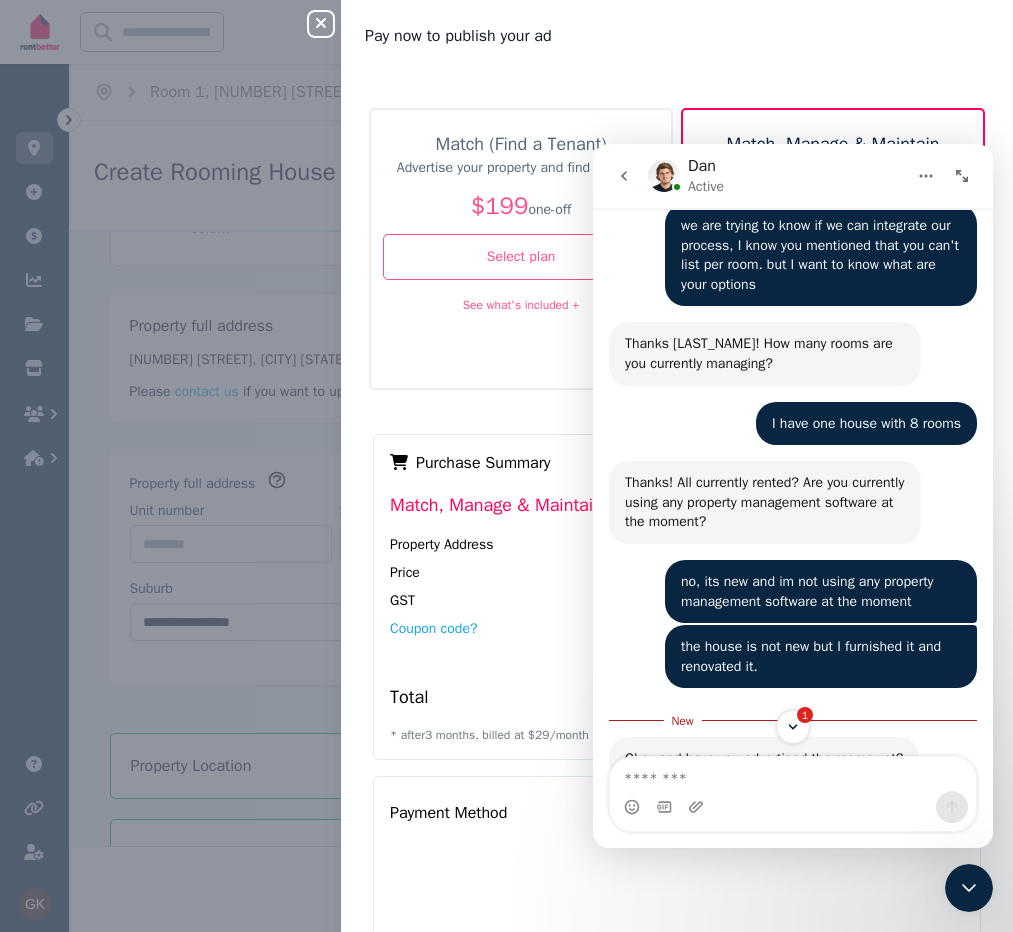 scroll, scrollTop: 1937, scrollLeft: 0, axis: vertical 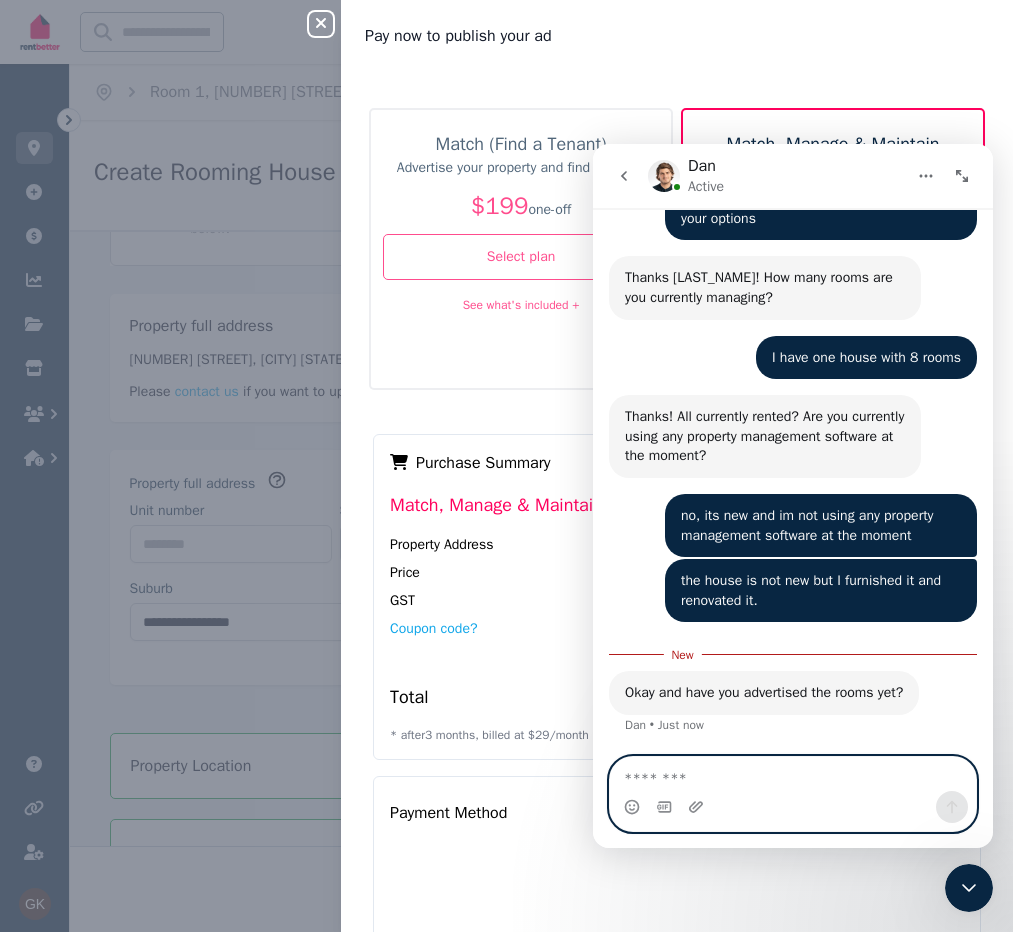 click at bounding box center (793, 774) 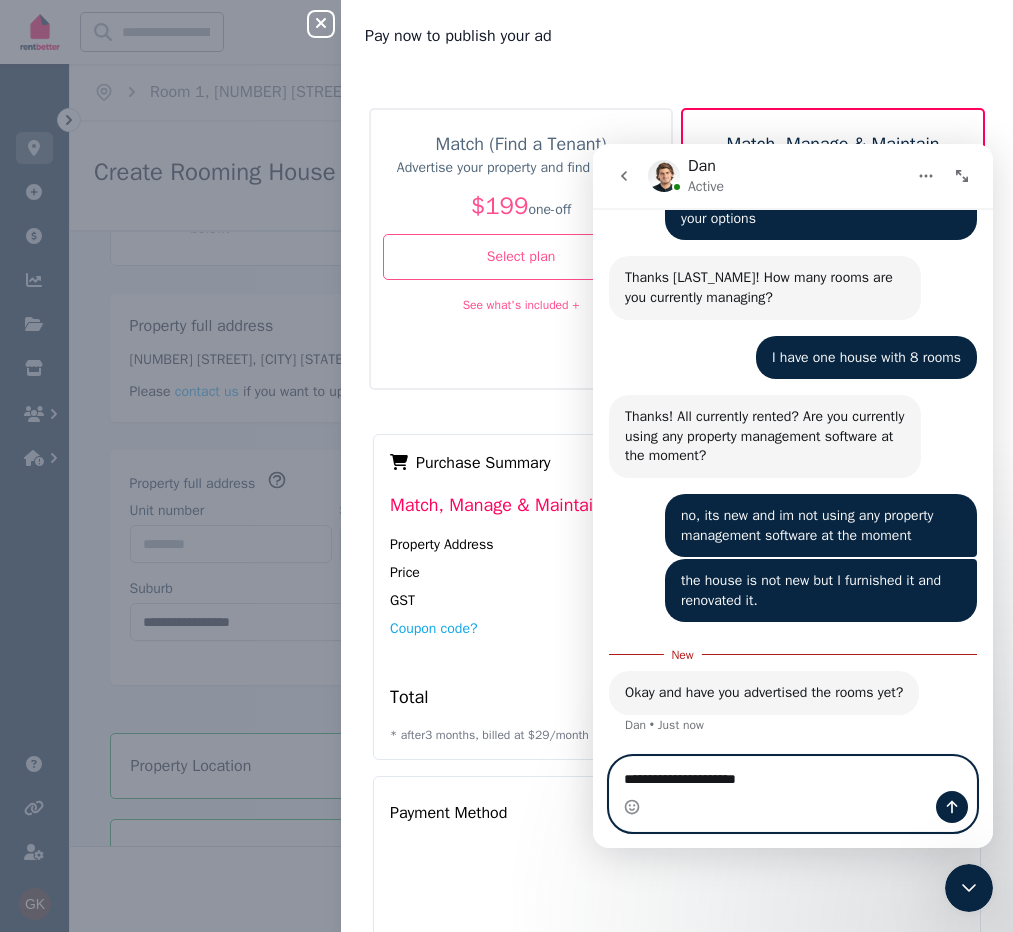 type on "**********" 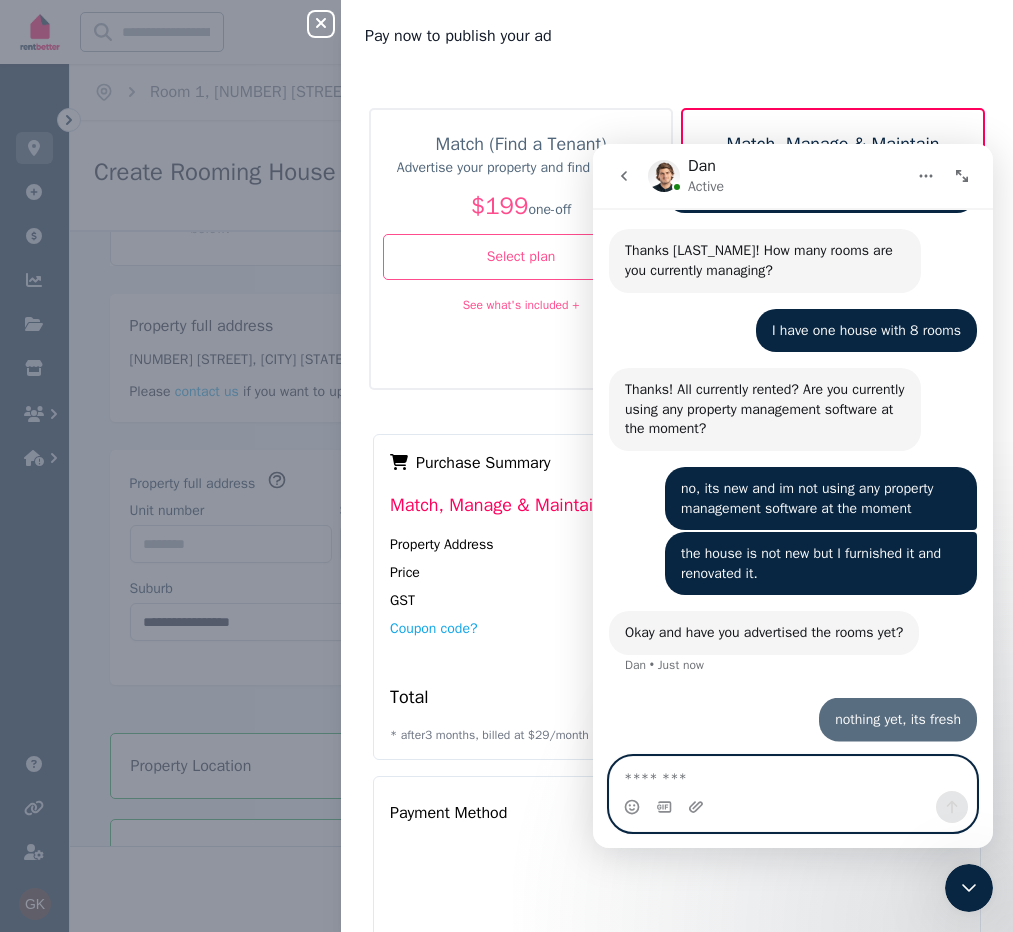 scroll, scrollTop: 1963, scrollLeft: 0, axis: vertical 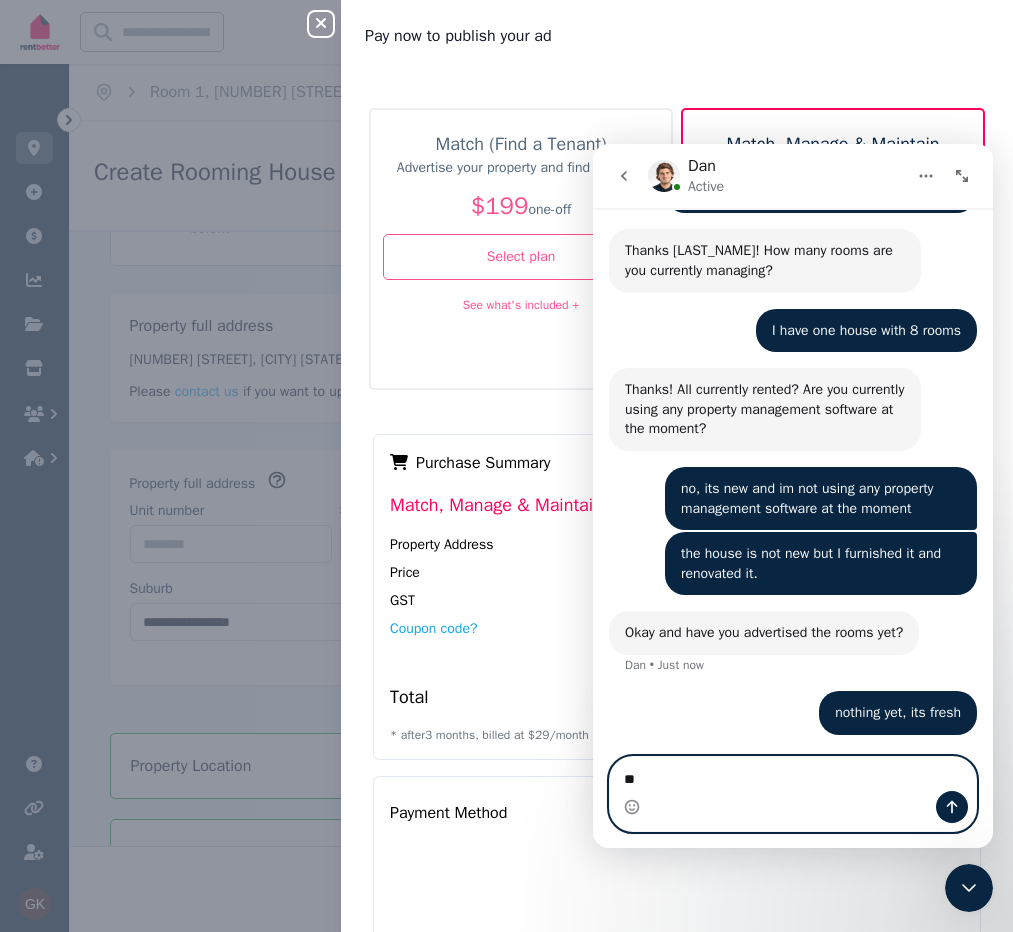 type on "*" 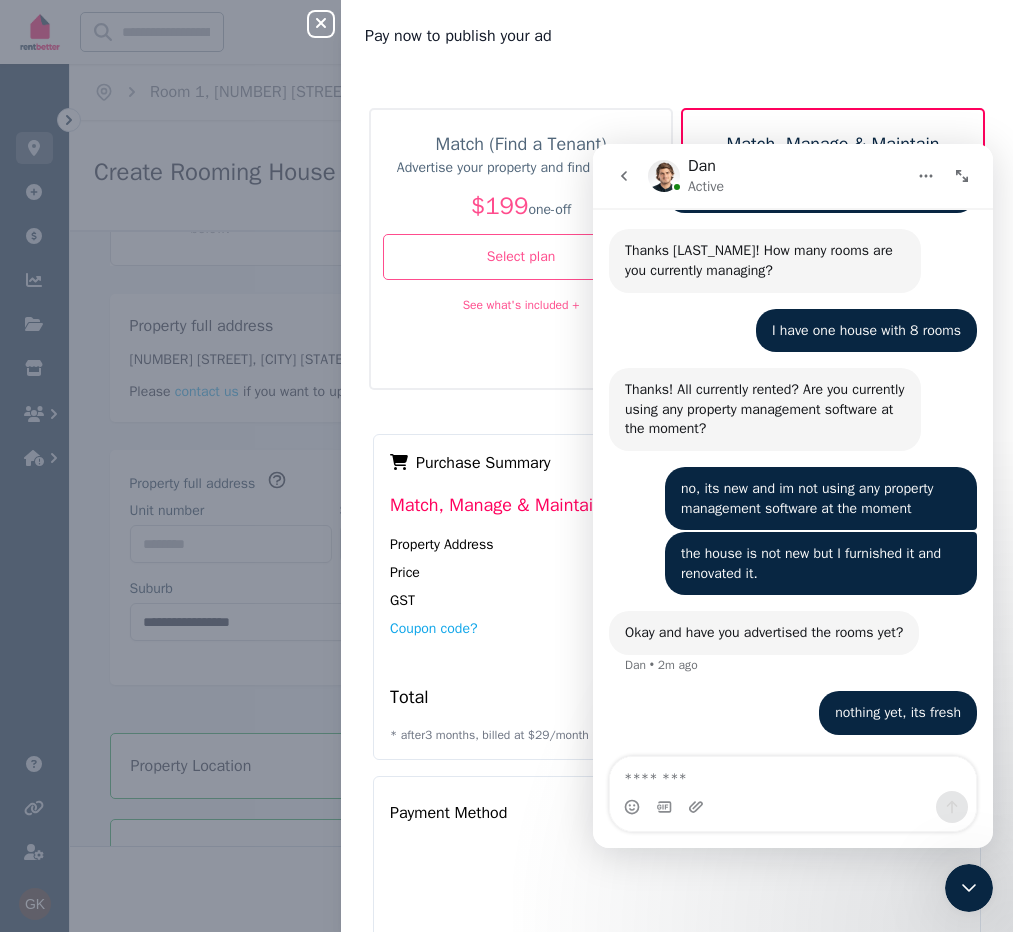 click on "nothing yet, its fresh [NAME]    •   1m ago" at bounding box center (793, 725) 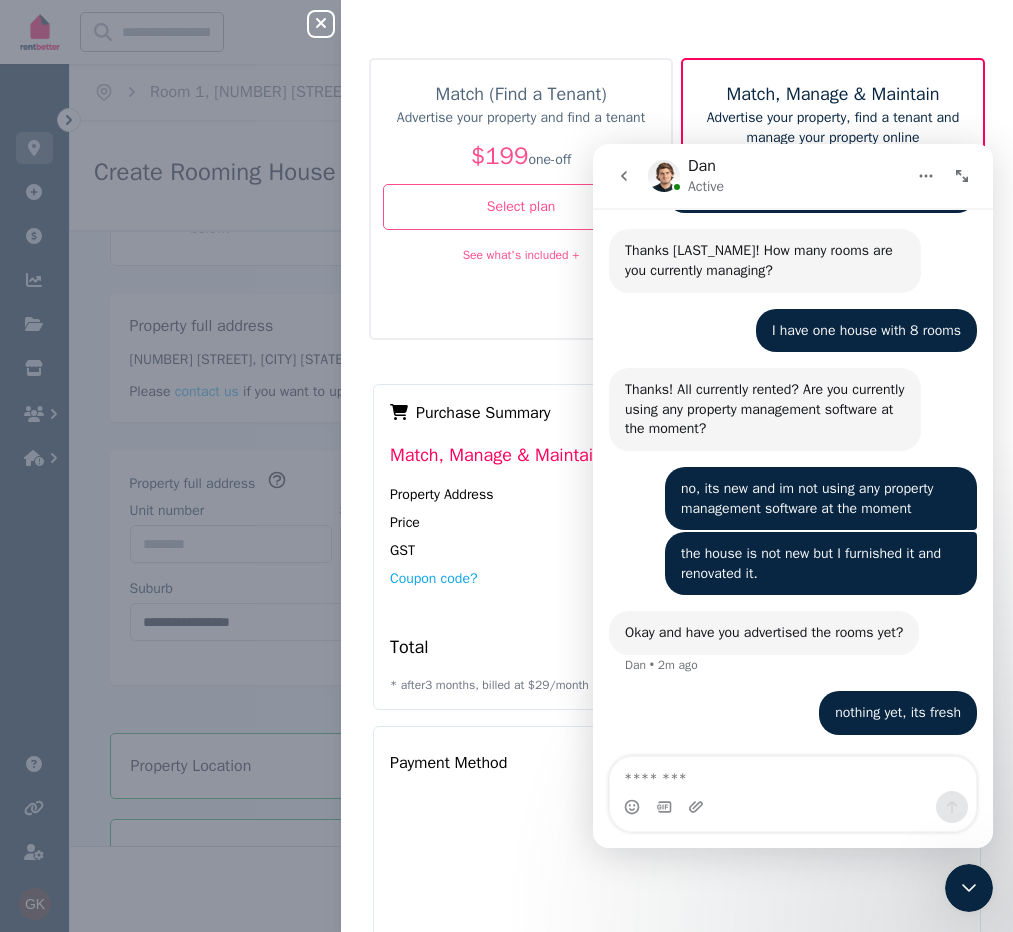 scroll, scrollTop: 100, scrollLeft: 0, axis: vertical 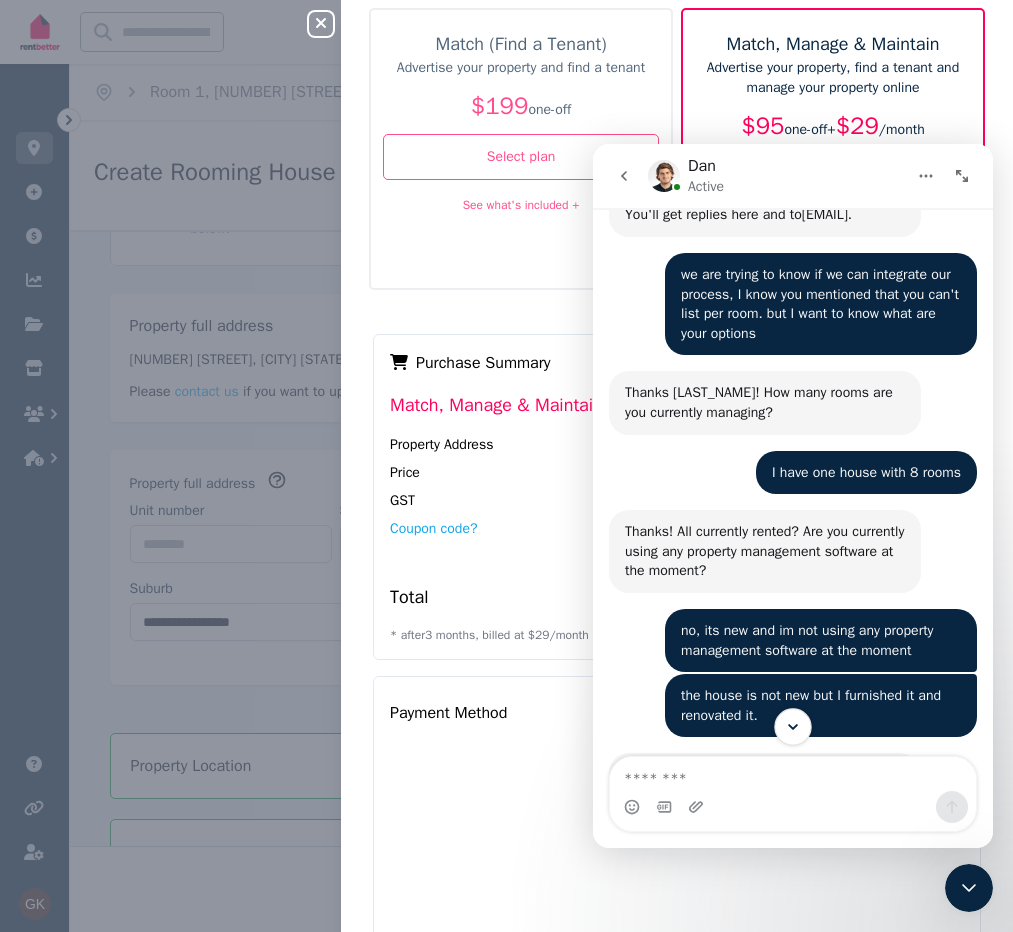 click 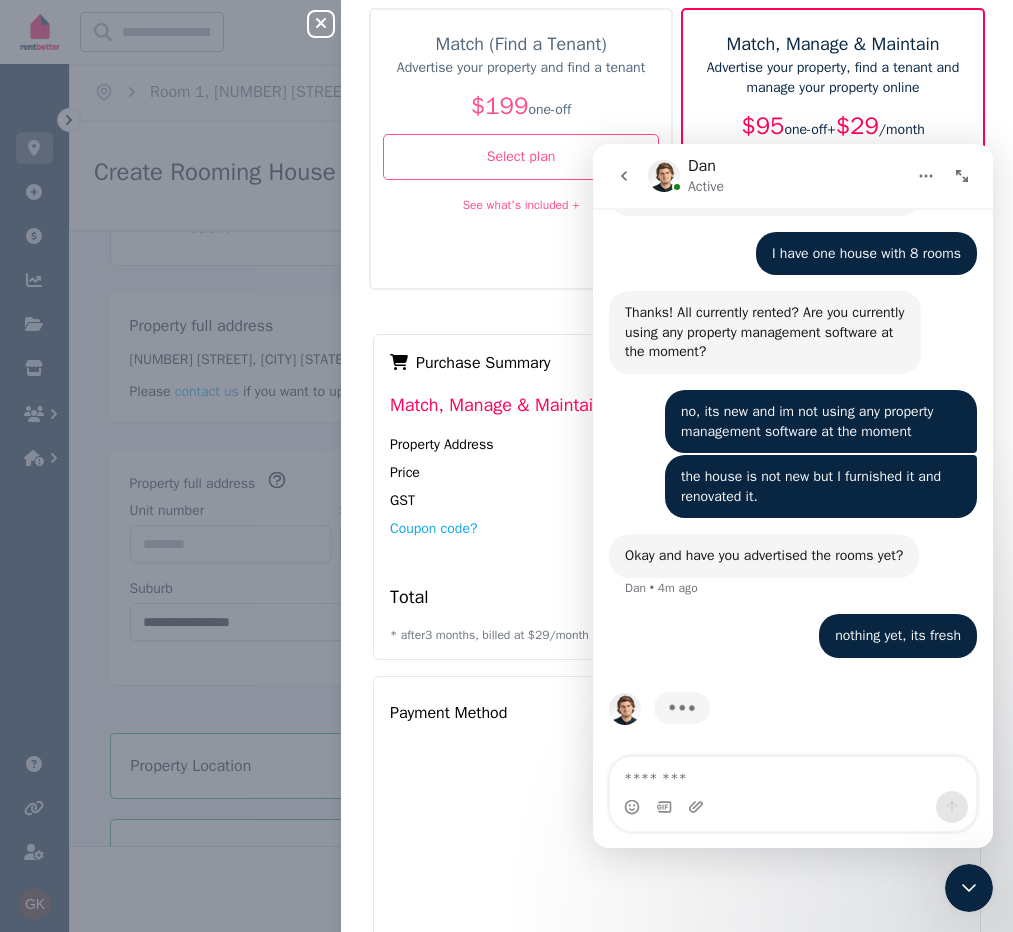 scroll, scrollTop: 2040, scrollLeft: 0, axis: vertical 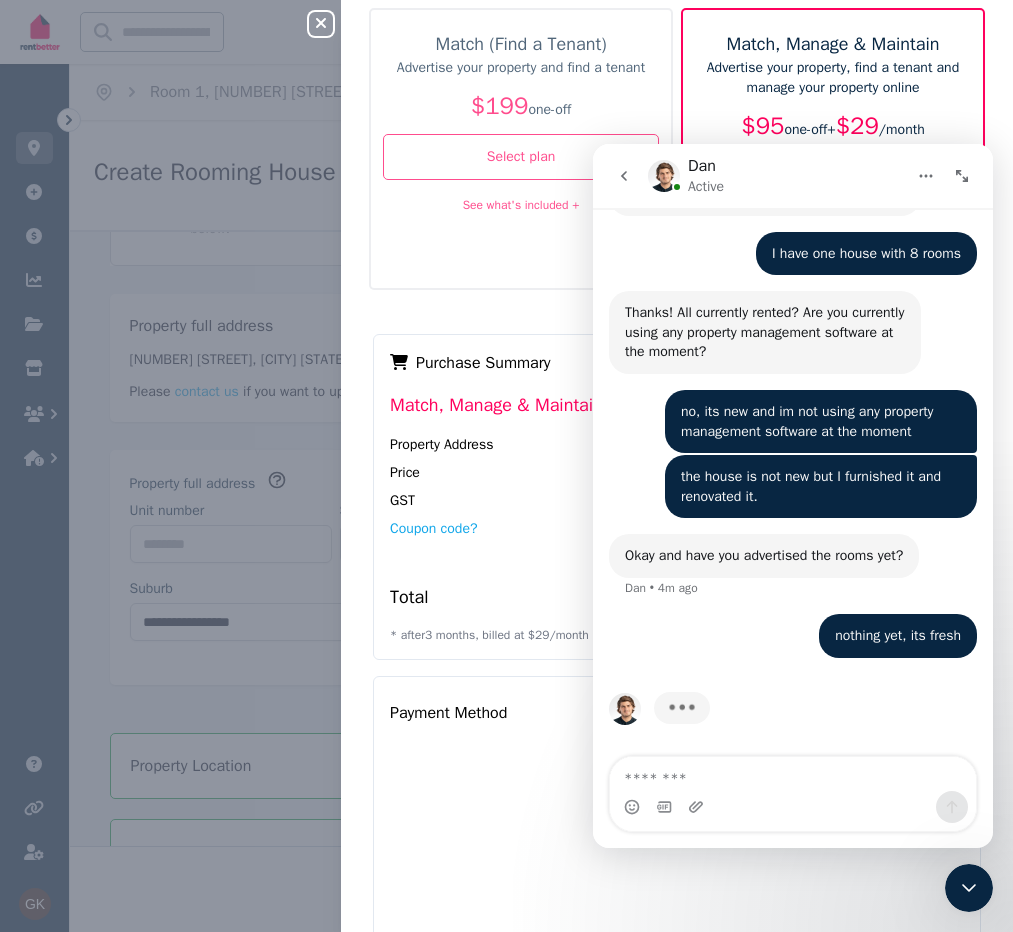 click on "nothing yet, its fresh  [LAST_NAME]    •   3m ago" at bounding box center [793, 648] 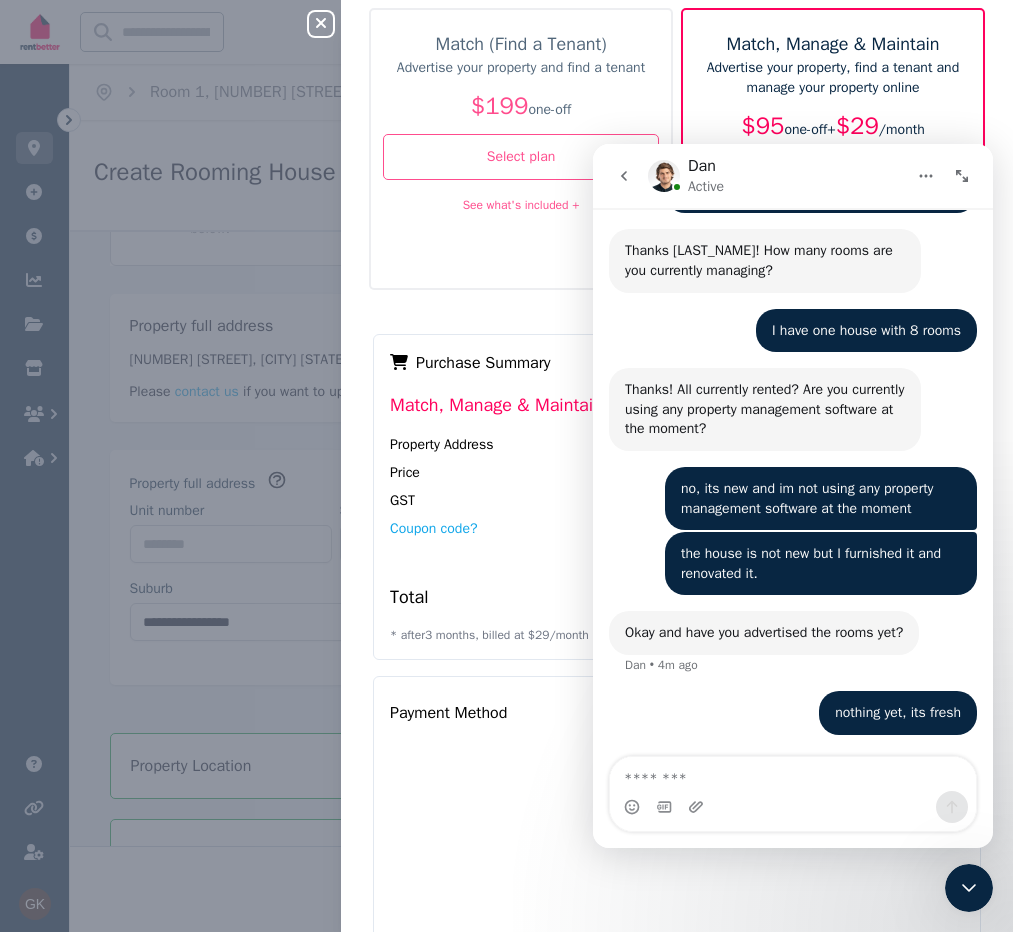scroll, scrollTop: 1963, scrollLeft: 0, axis: vertical 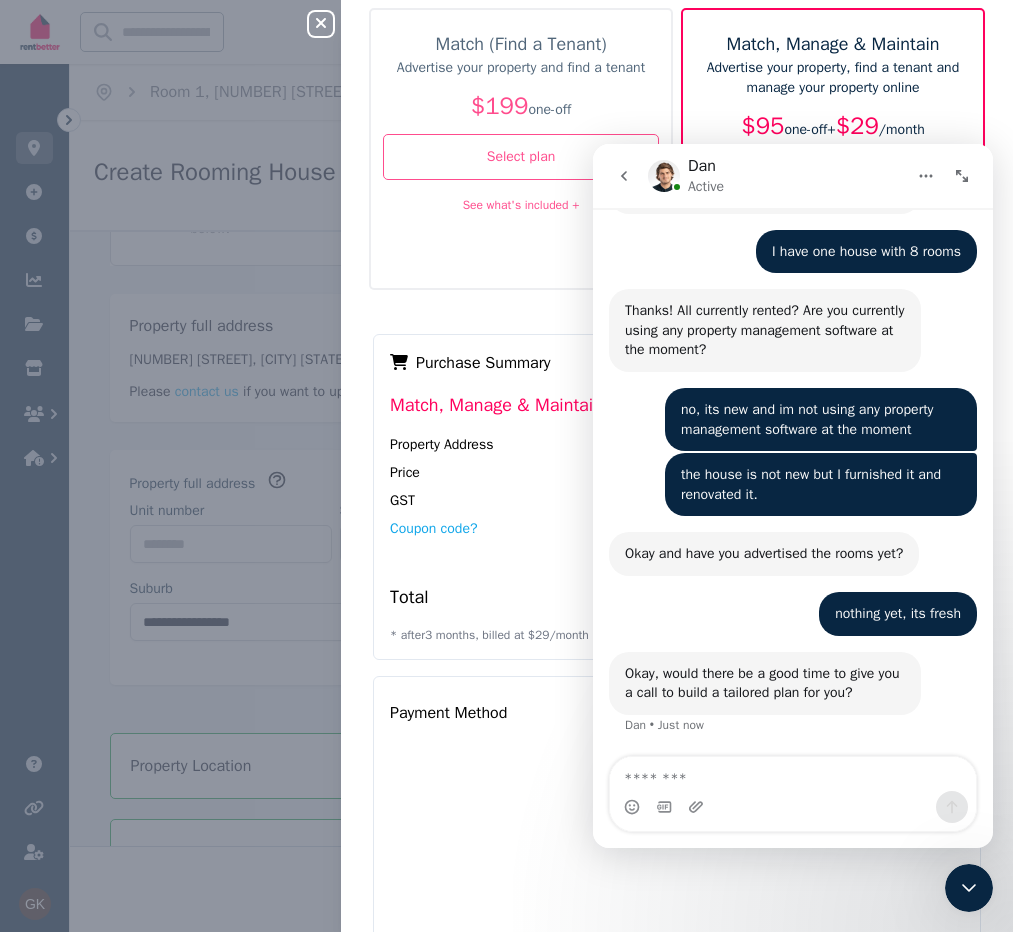 click on "nothing yet, its fresh  [LAST_NAME]    •   4m ago" at bounding box center (793, 622) 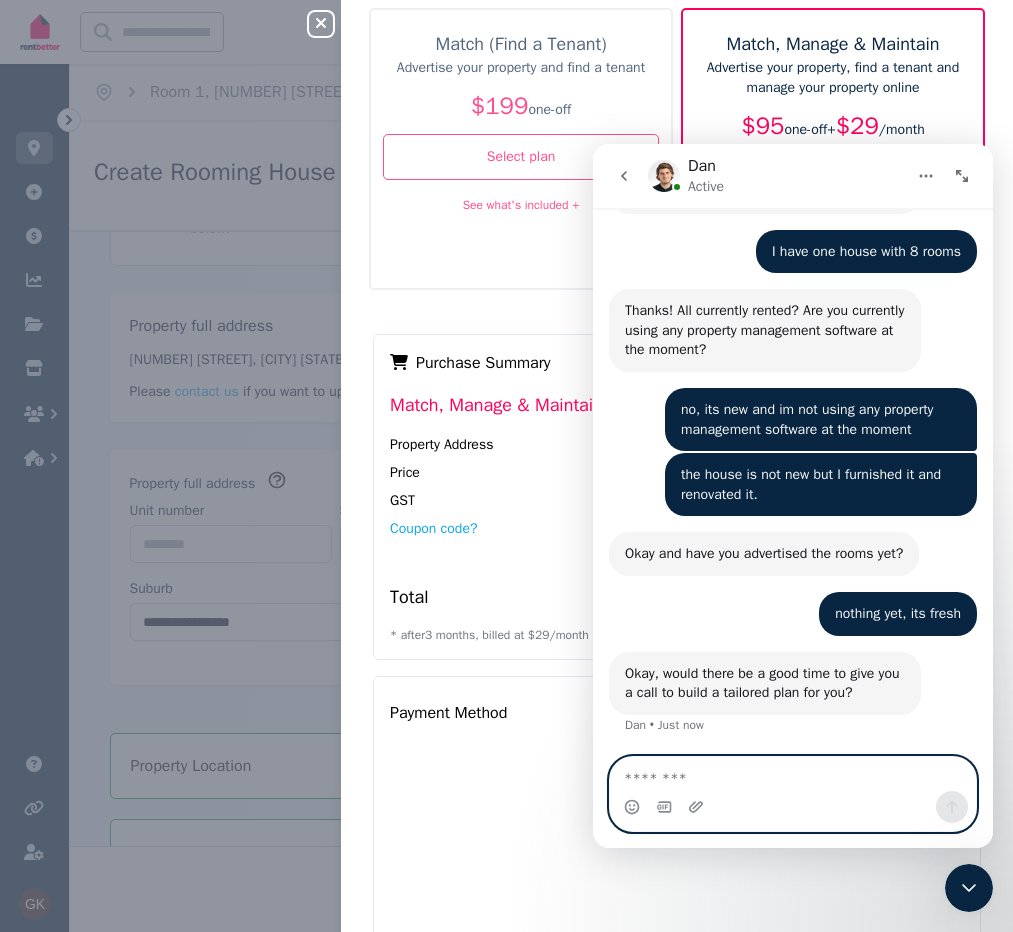 click at bounding box center (793, 774) 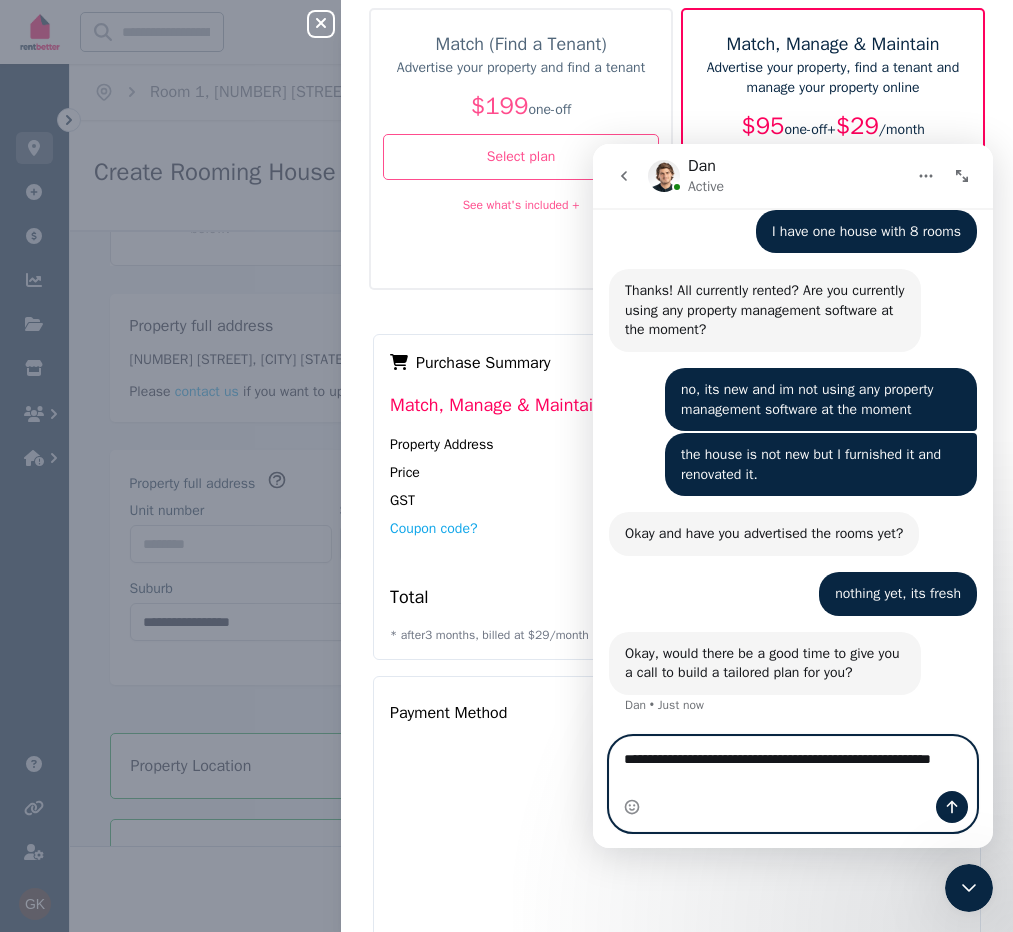 scroll, scrollTop: 2063, scrollLeft: 0, axis: vertical 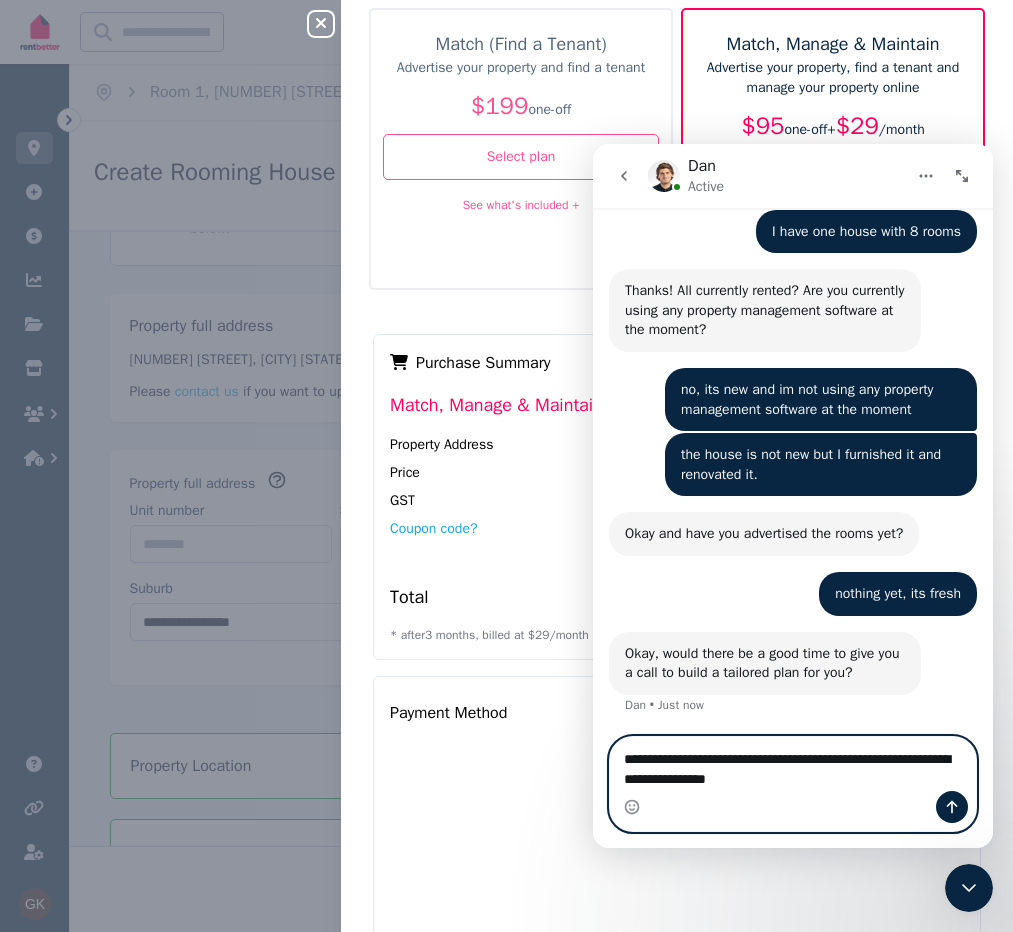 click on "**********" at bounding box center [793, 764] 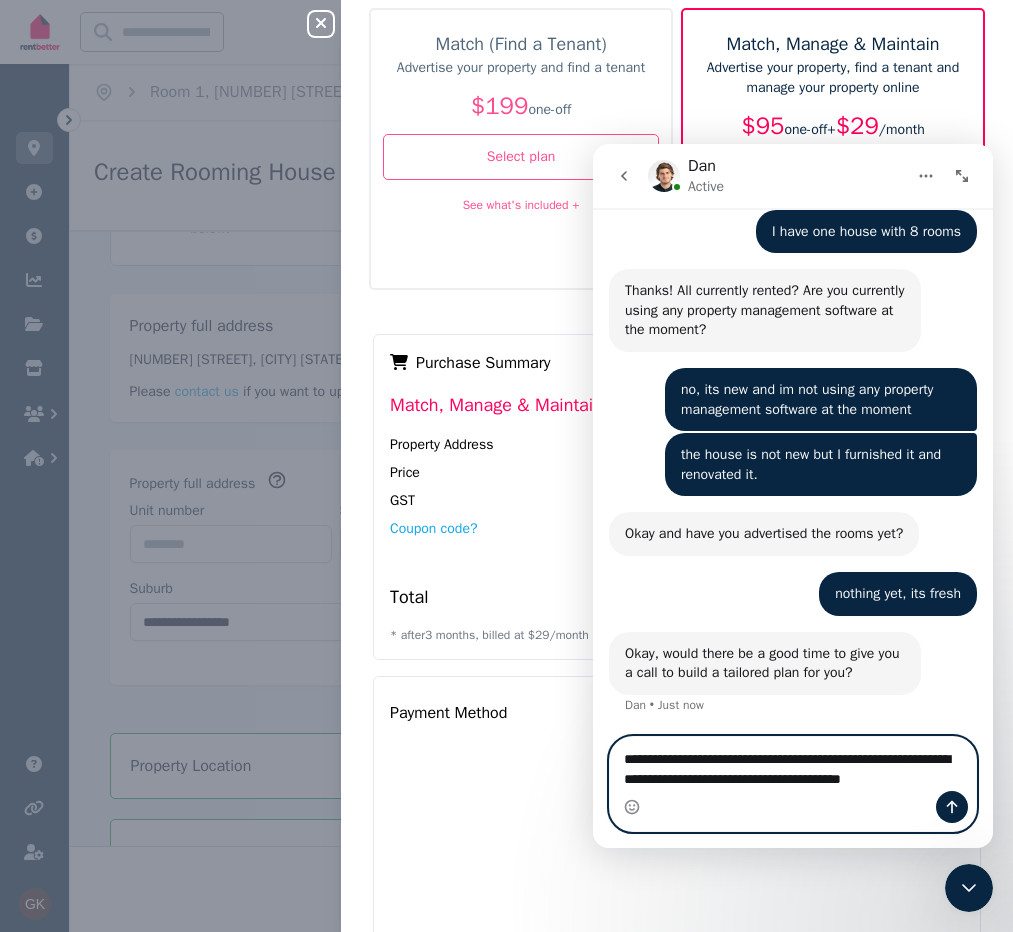 type on "**********" 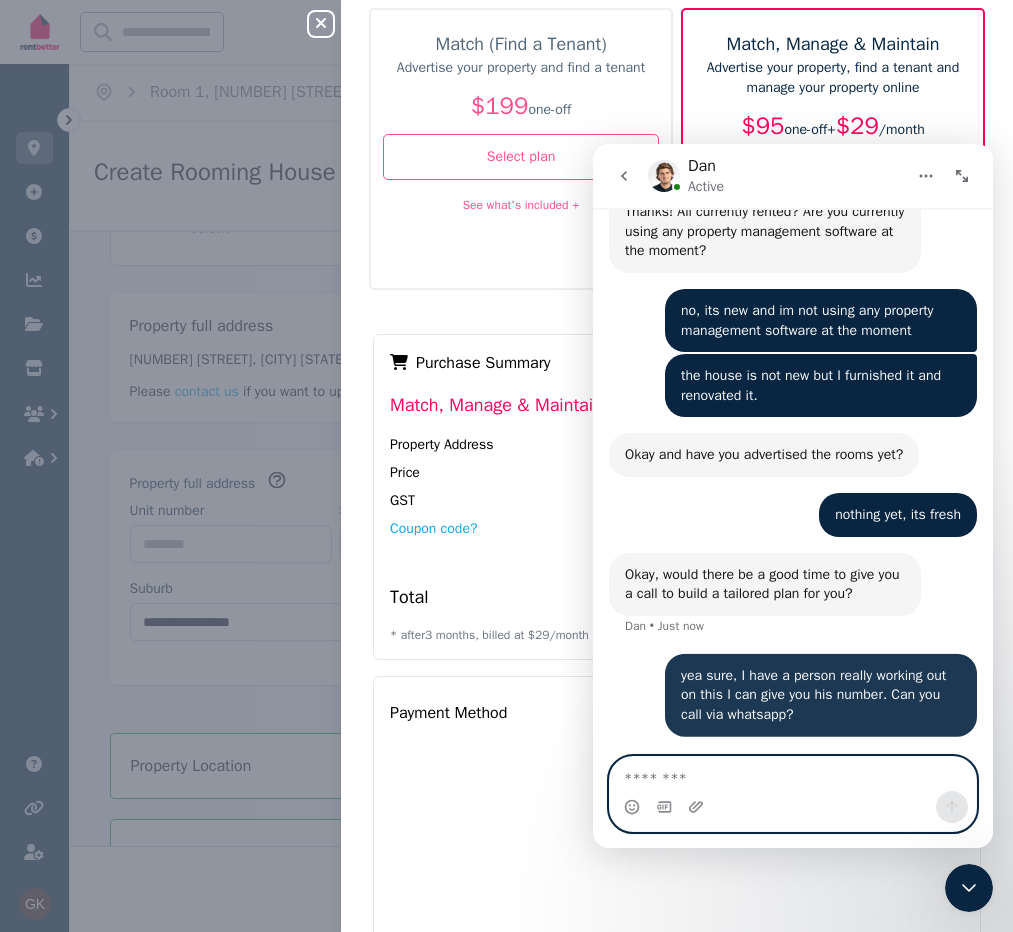 scroll, scrollTop: 2141, scrollLeft: 0, axis: vertical 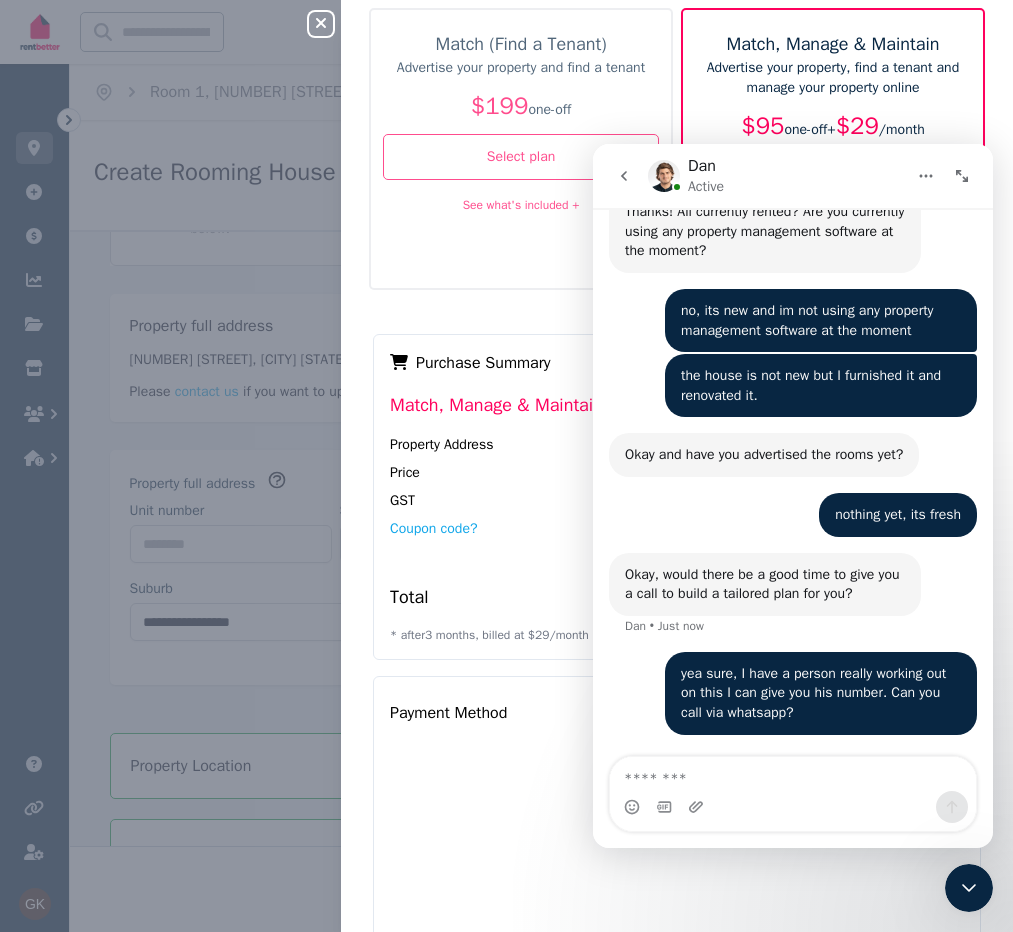 click on "nothing yet, its fresh [NAME]    •   5m ago" at bounding box center (793, 523) 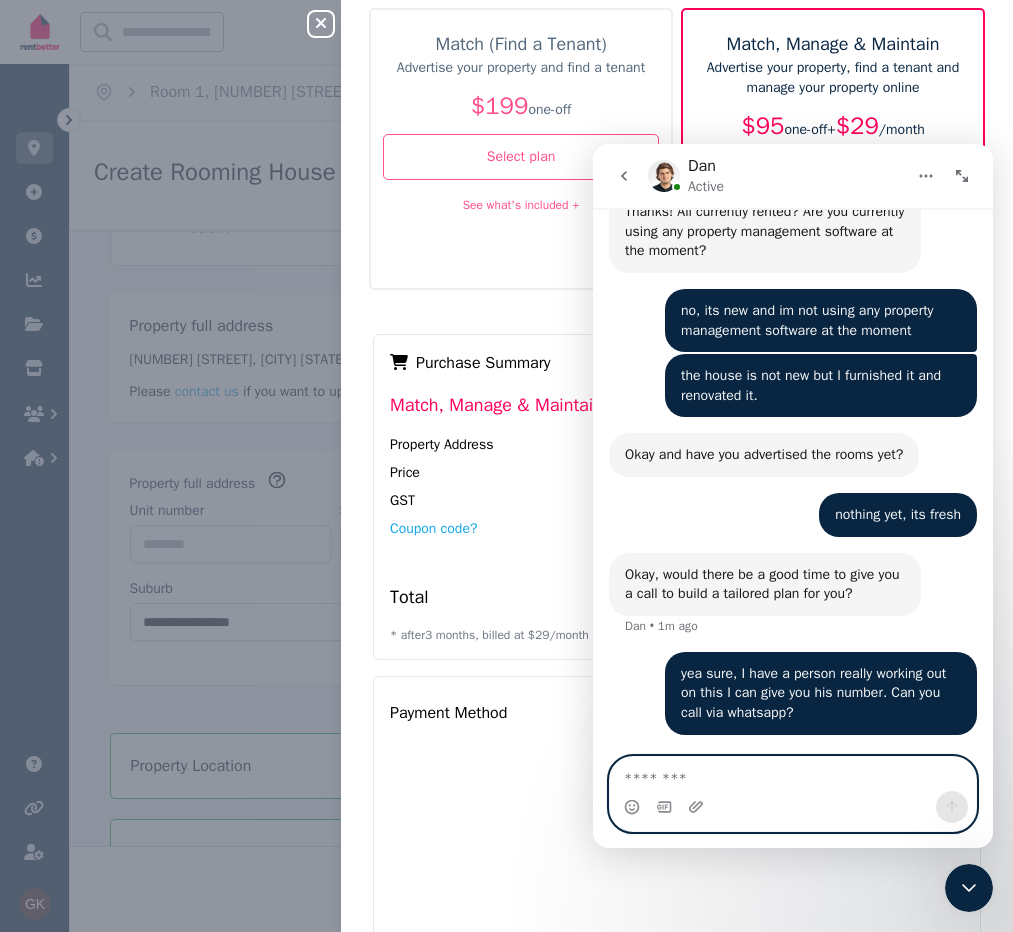 click at bounding box center [793, 774] 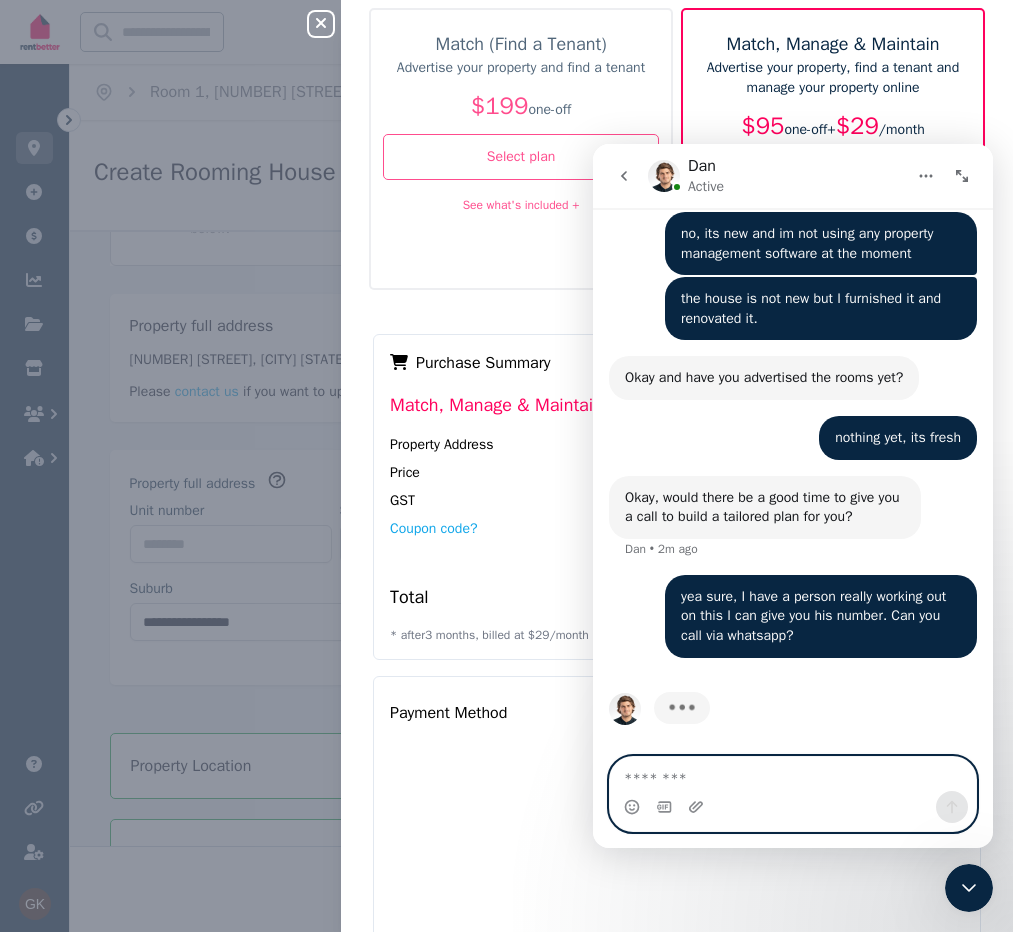 scroll, scrollTop: 2141, scrollLeft: 0, axis: vertical 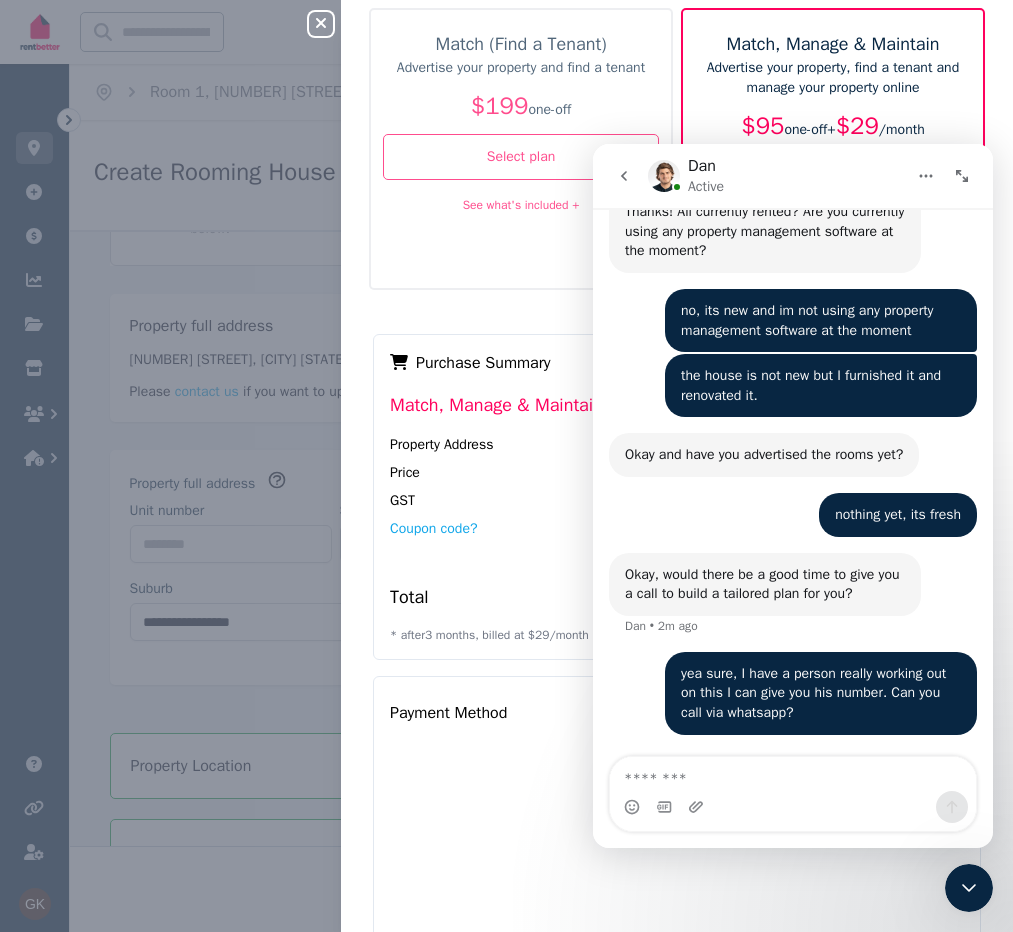 click on "nothing yet, its fresh  [LAST_NAME]    •   7m ago" at bounding box center (793, 523) 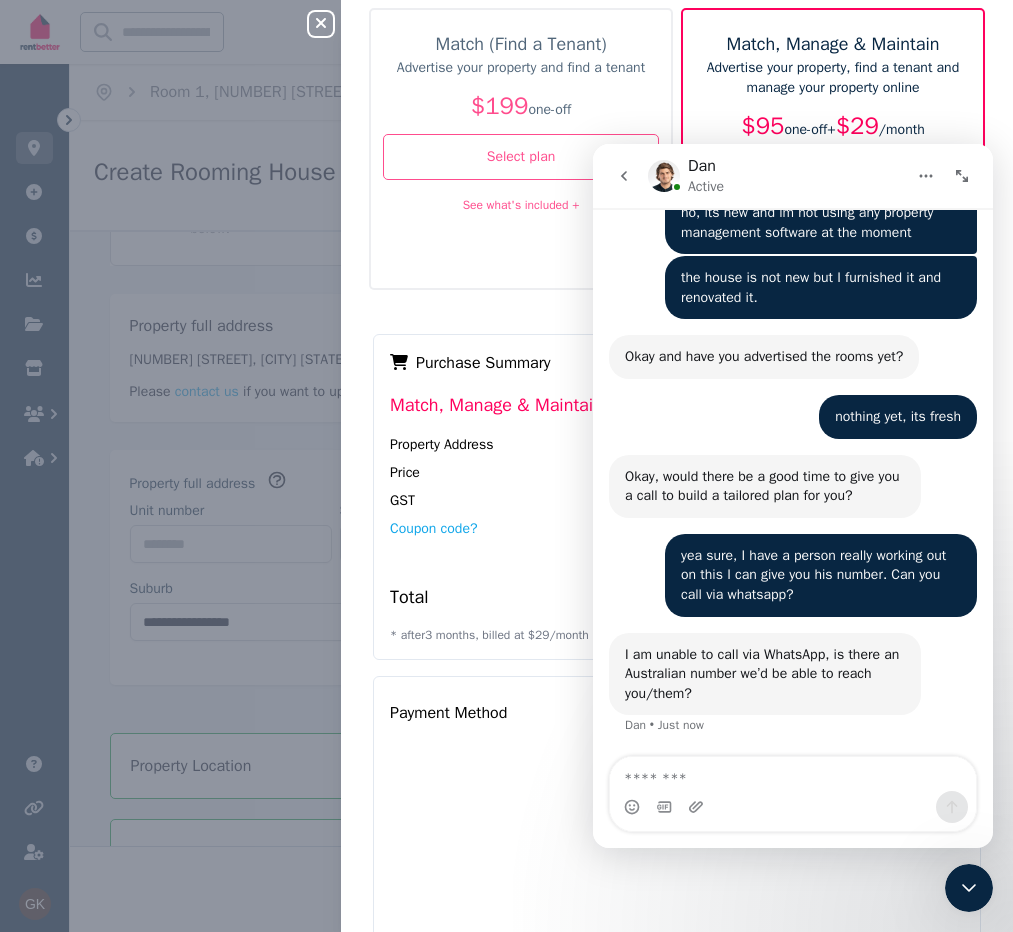 scroll, scrollTop: 2240, scrollLeft: 0, axis: vertical 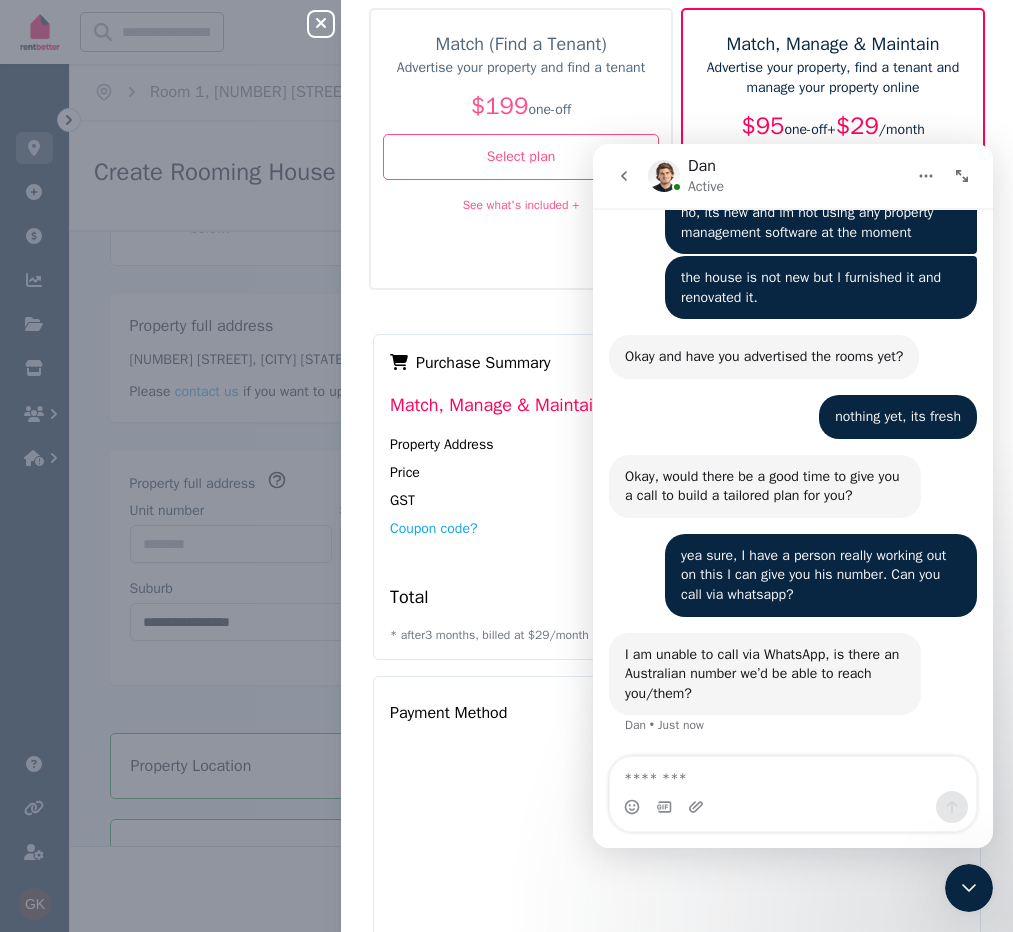 click on "yea sure, I have a person really working out on this I can give you his number. Can you call via whatsapp?  [NAME]    •   2m ago" at bounding box center [793, 583] 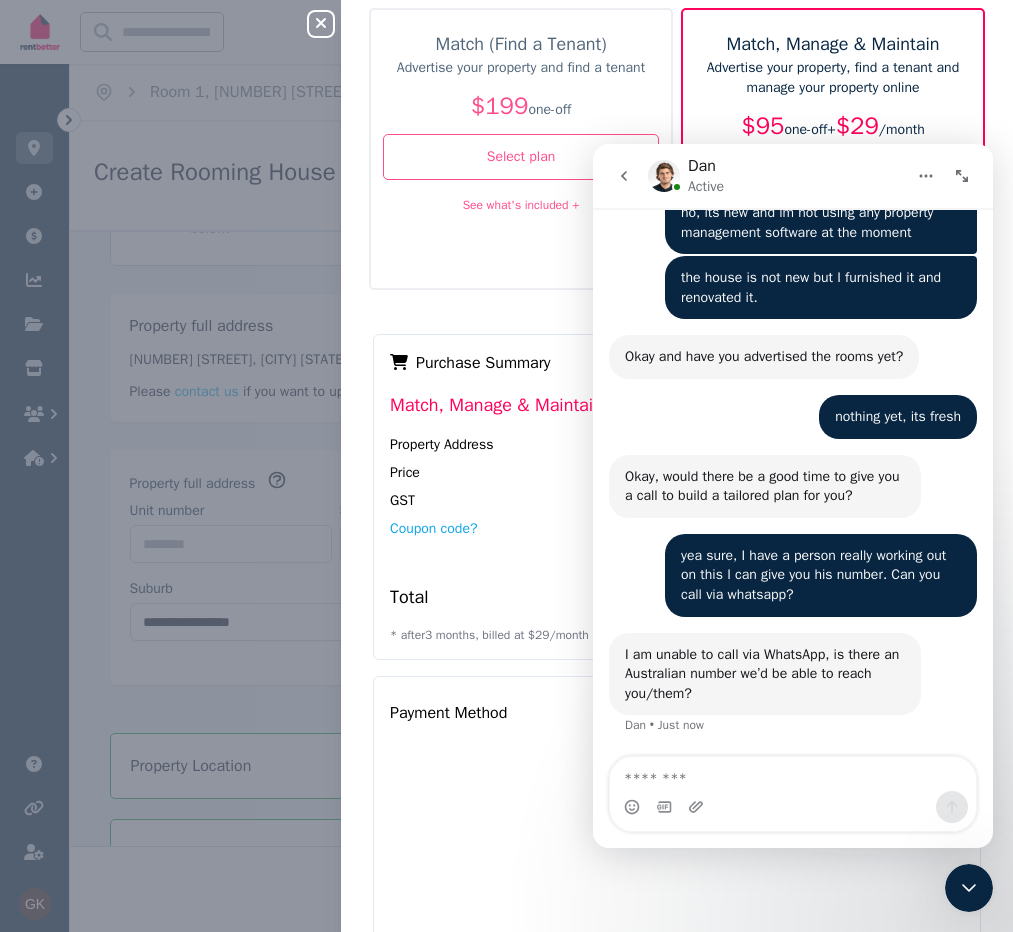 click on "Hi there 👋 This is Fin speaking. I’m here to answer your questions, but you’ll always have the option to talk to our team if you need to. The RentBetter Team    •   17m ago What can we help with today? The RentBetter Team    •   17m ago Hi I own a subletting company  [LAST_NAME]    •   17m ago Please make sure to click the options to 'get more help' if we haven't answered your question. The RentBetter Team    •   17m ago Great question! As a subletting company owner, you can absolutely use our platform to manage your properties. Here's how we can help: •  Property advertising  - Create ads that go live on Domain and Realestate.com.au to find tenants •  Tenant management  - Receive and review applications electronically, plus generate National Tenancy Database reports for prospective tenants •  Lease setup  - Access legal residential contracts and set up lease agreements electronically •  Ongoing management Property types we support: To get started and see our pricing options, visit     •" at bounding box center [793, -588] 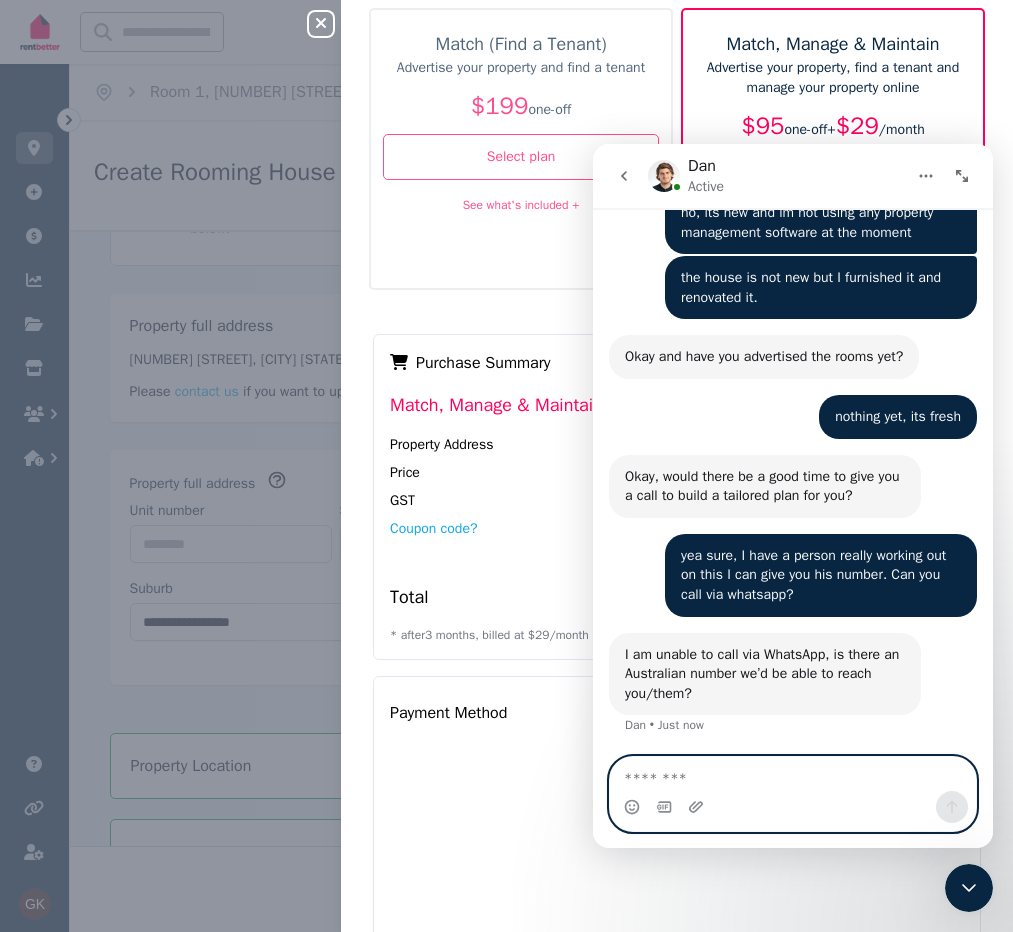 drag, startPoint x: 814, startPoint y: 757, endPoint x: 810, endPoint y: 774, distance: 17.464249 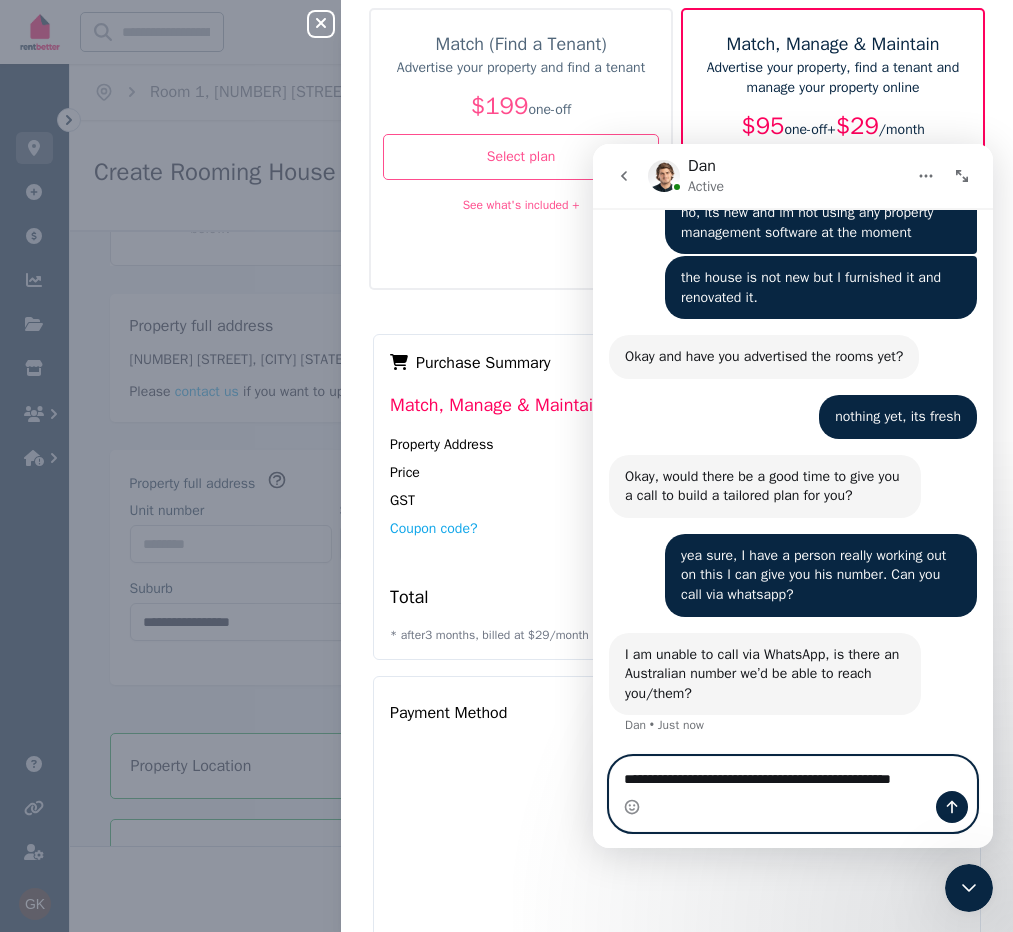 type on "**********" 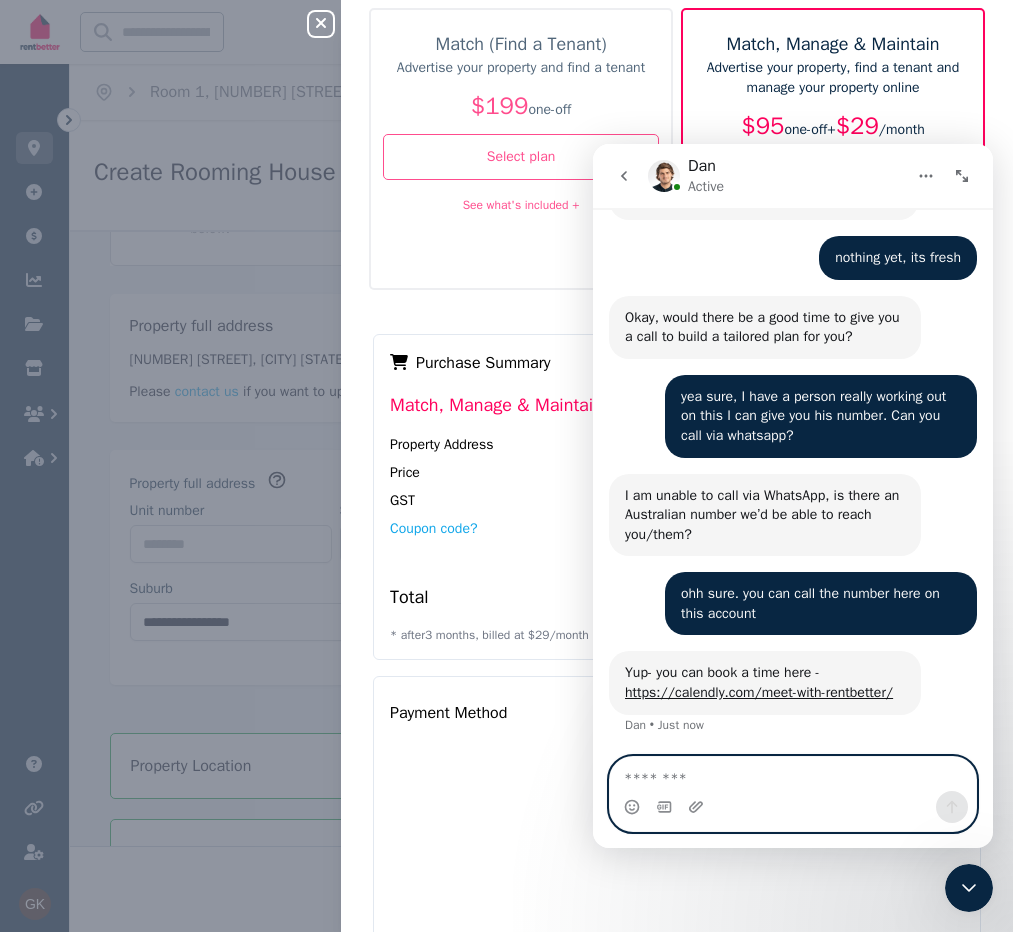 scroll, scrollTop: 2398, scrollLeft: 0, axis: vertical 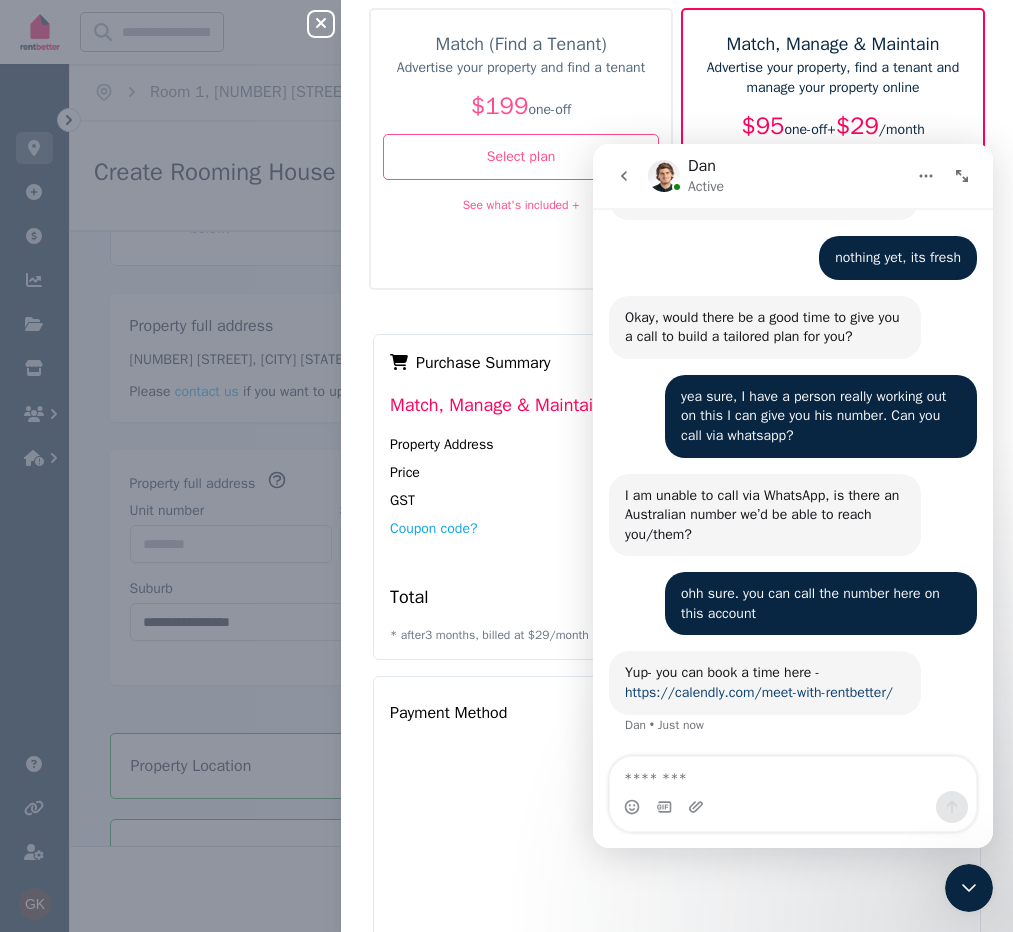 click on "https://calendly.com/meet-with-rentbetter/" at bounding box center [759, 692] 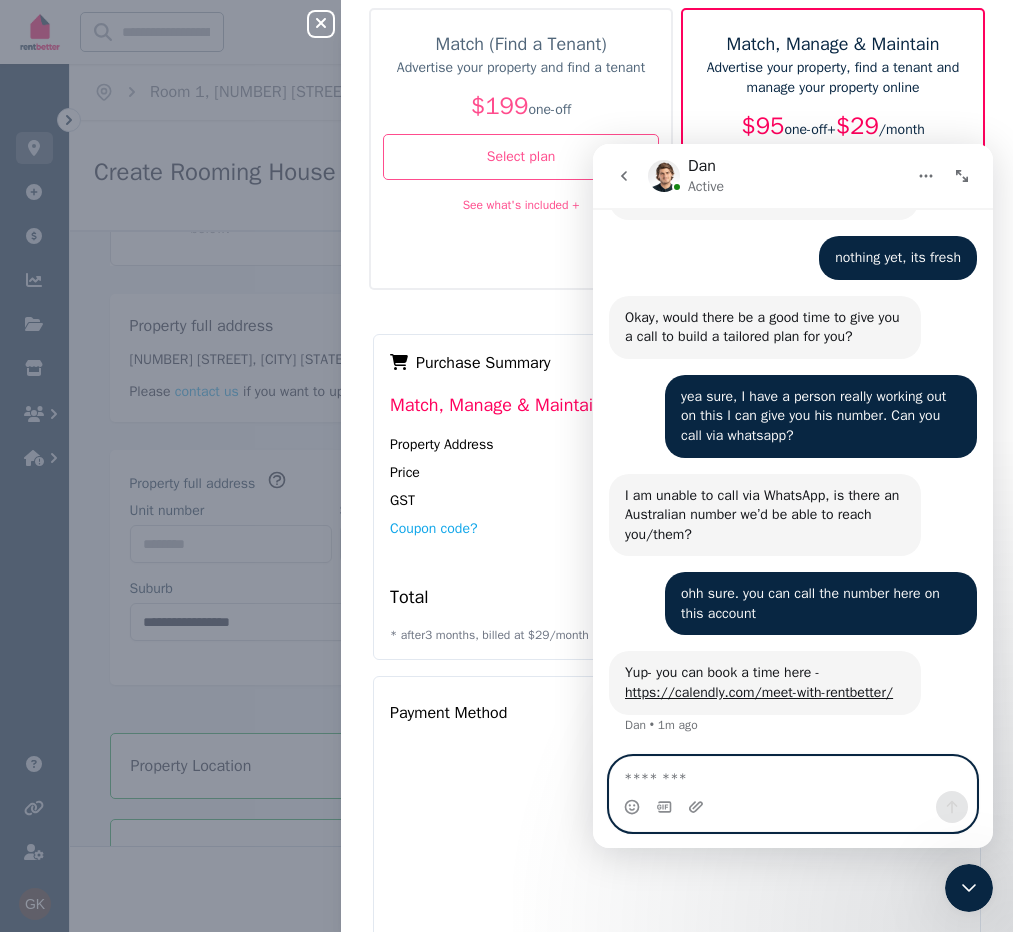 click at bounding box center [793, 774] 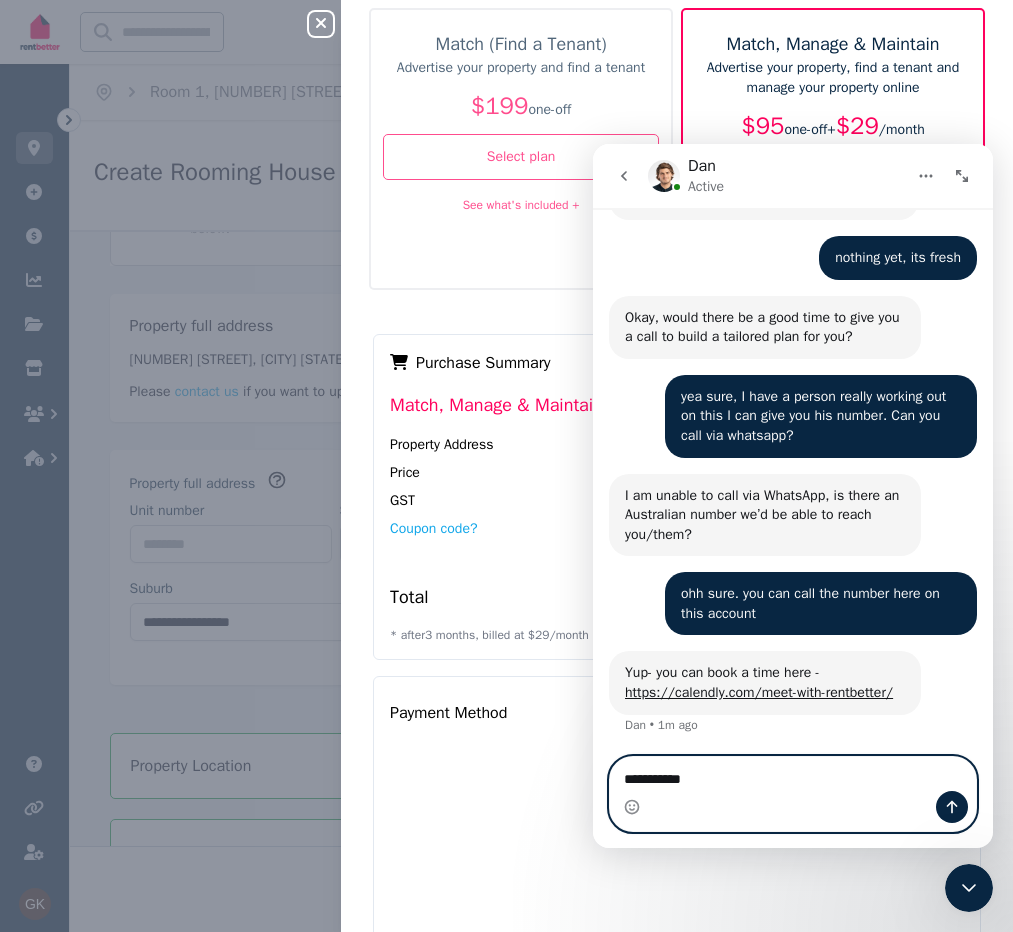 type on "**********" 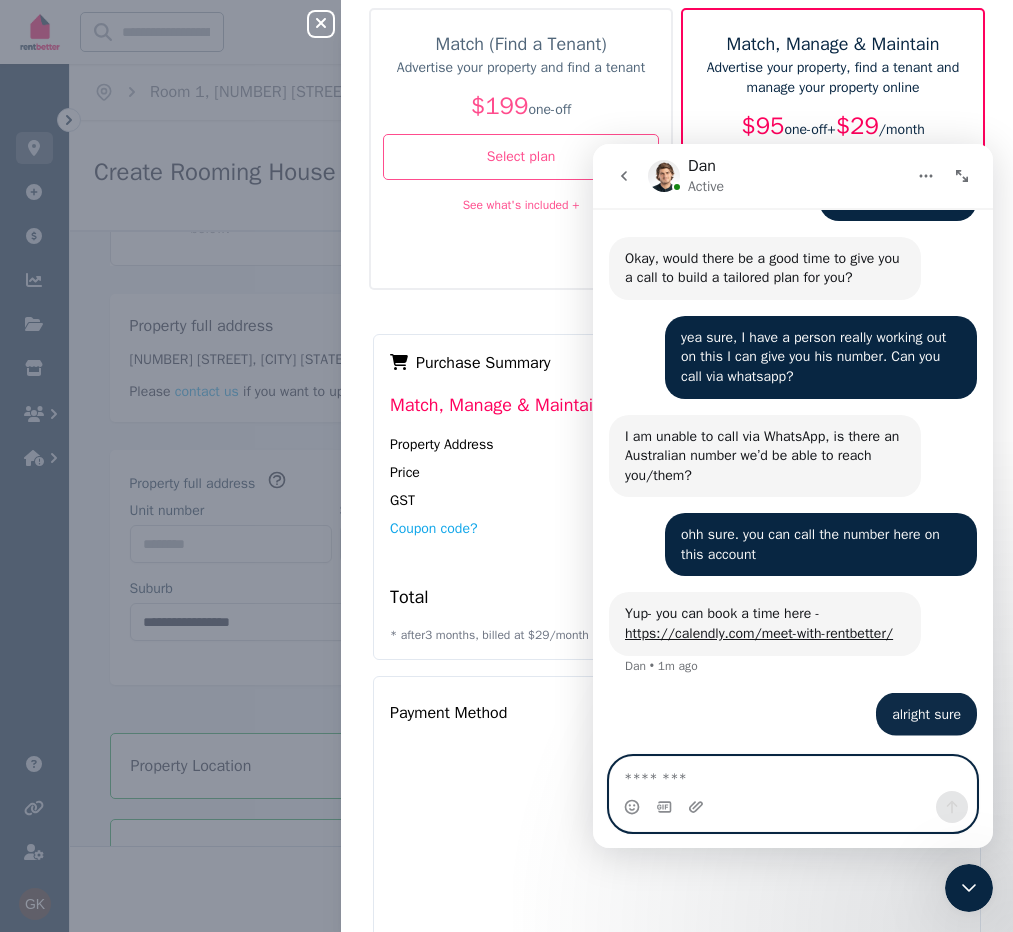 scroll, scrollTop: 2458, scrollLeft: 0, axis: vertical 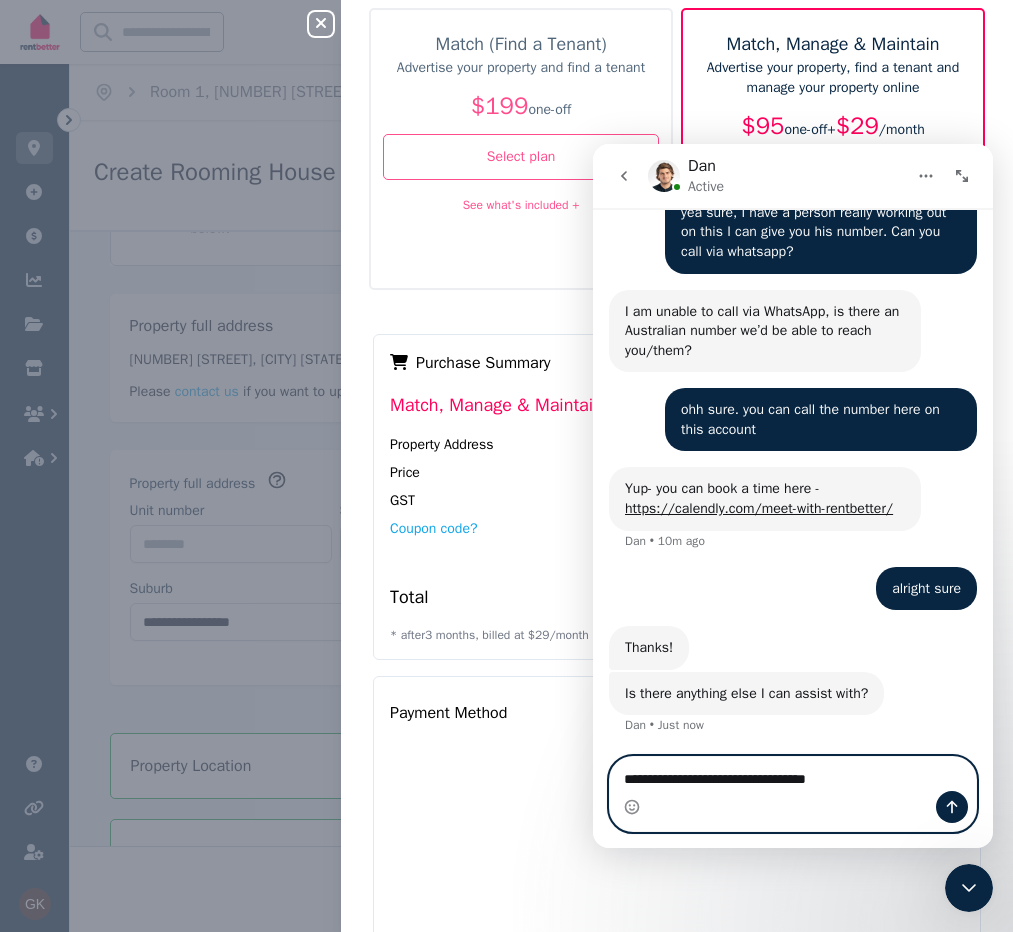 type on "**********" 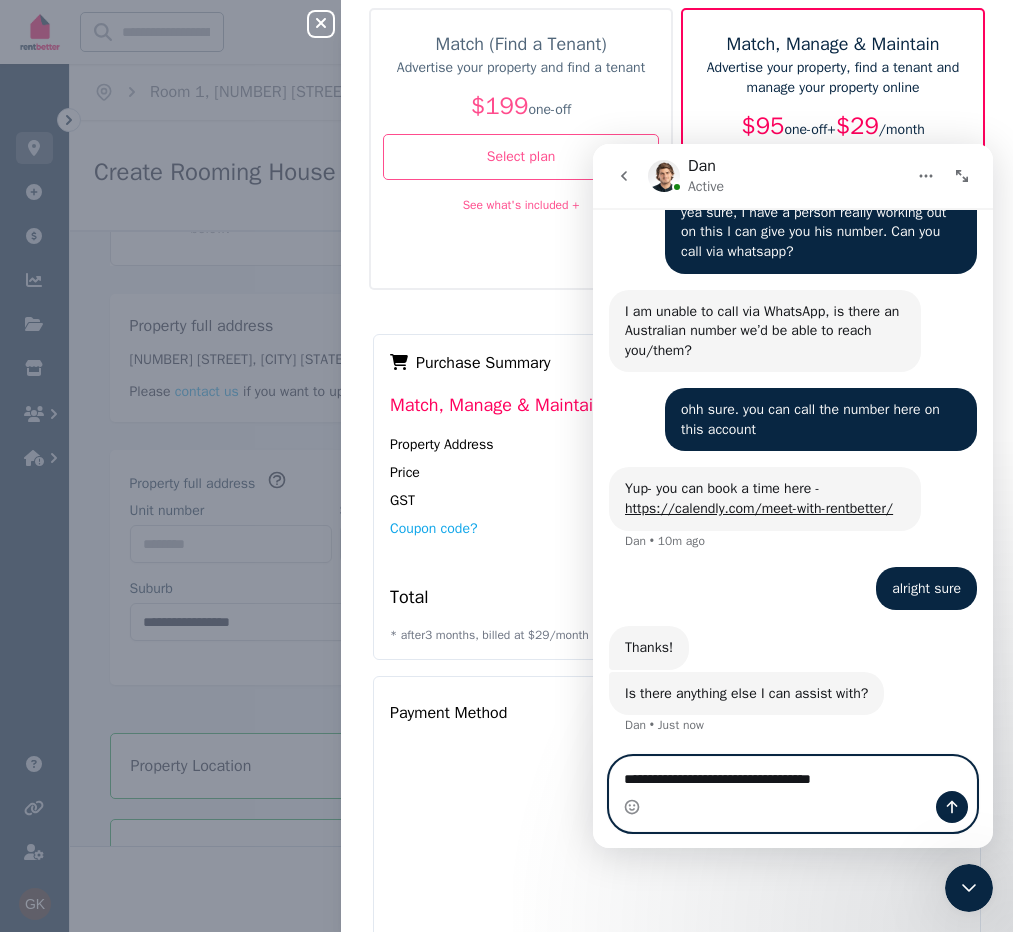 type 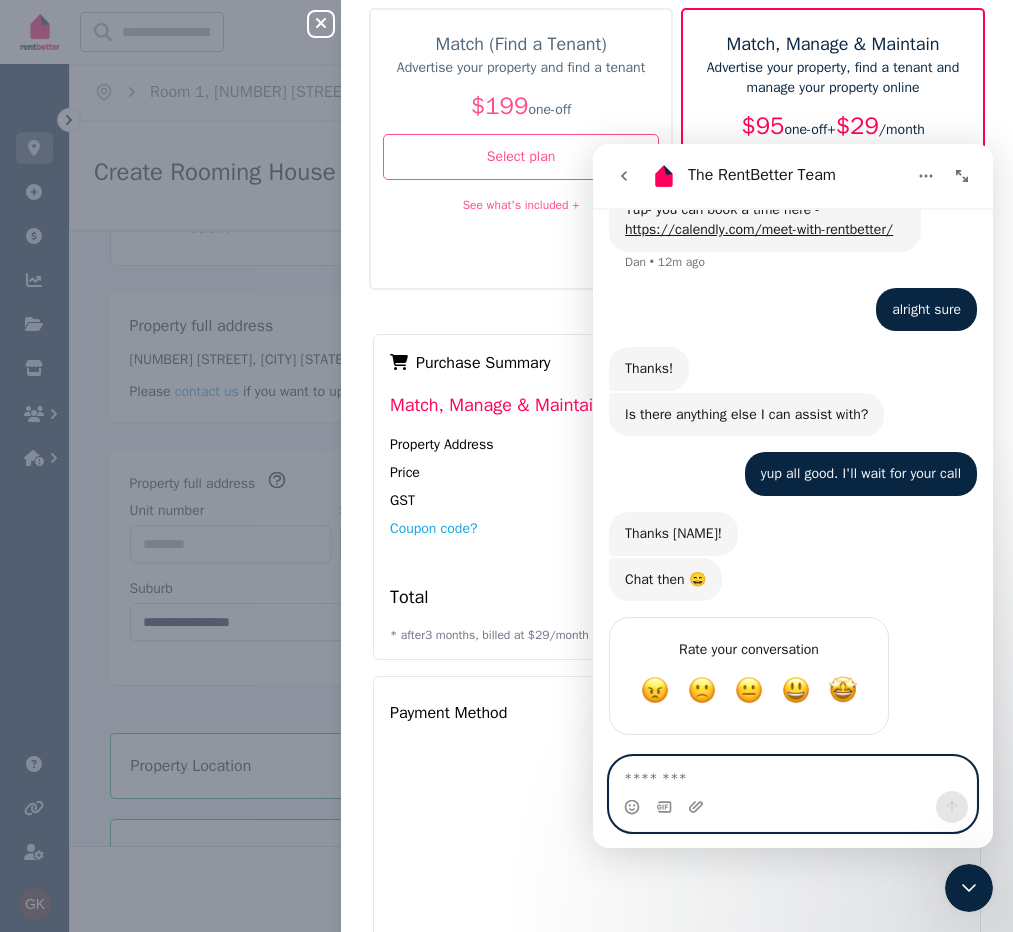 scroll, scrollTop: 2862, scrollLeft: 0, axis: vertical 